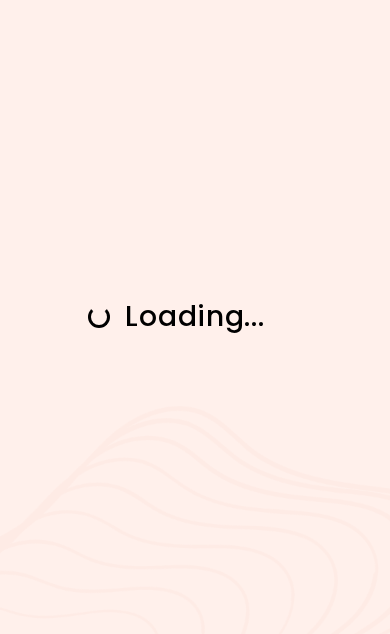 scroll, scrollTop: 0, scrollLeft: 0, axis: both 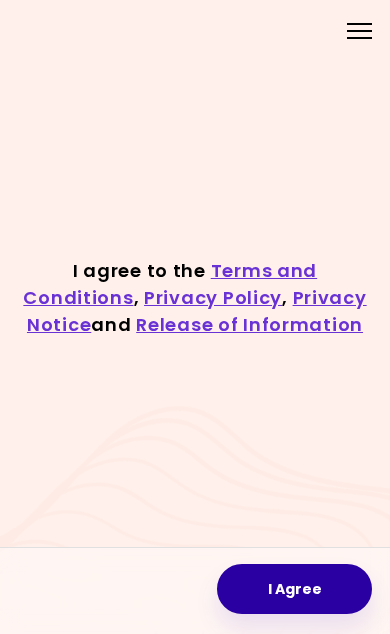 click on "I Agree" at bounding box center [294, 589] 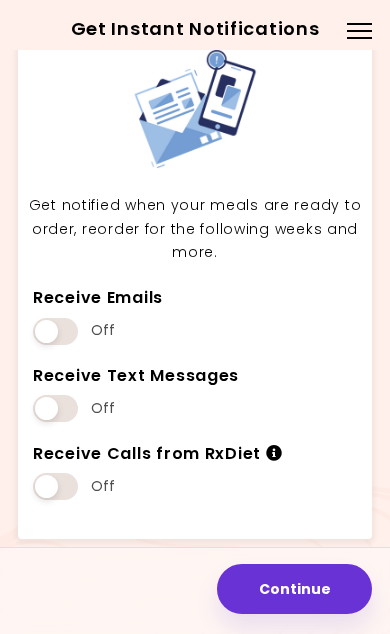 scroll, scrollTop: 65, scrollLeft: 0, axis: vertical 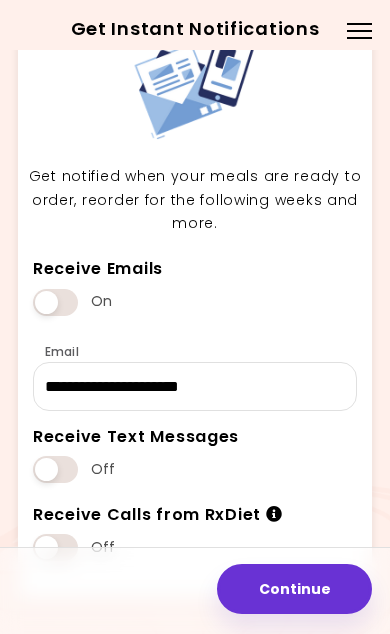 click at bounding box center [55, 469] 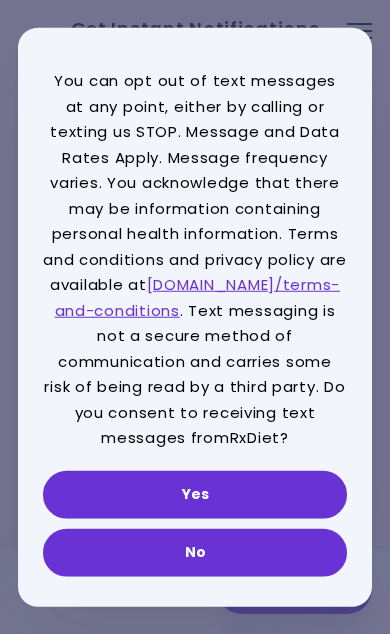 click on "Yes" at bounding box center [195, 494] 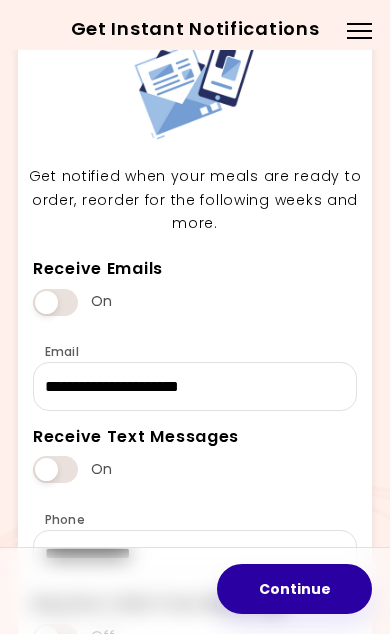 click on "Continue" at bounding box center [294, 589] 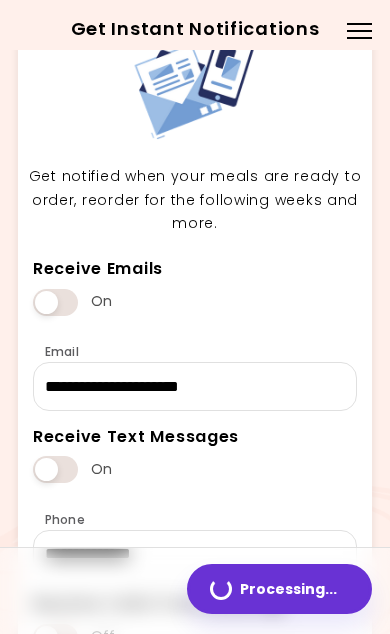 scroll, scrollTop: 0, scrollLeft: 0, axis: both 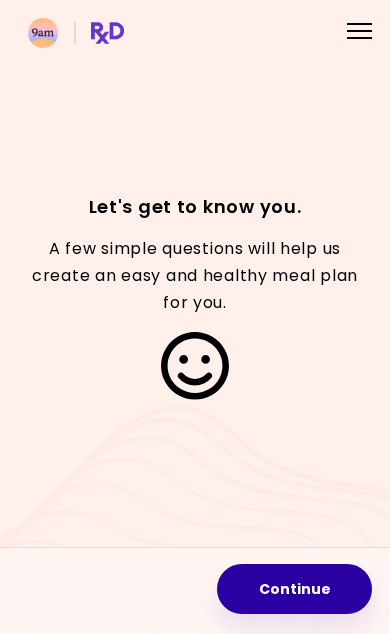 click on "Continue" at bounding box center [294, 589] 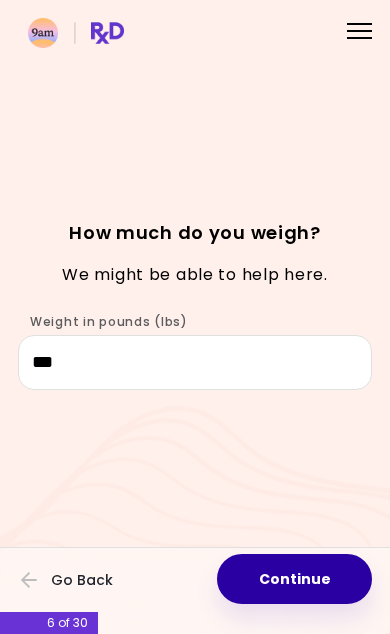 click on "Continue" at bounding box center [294, 579] 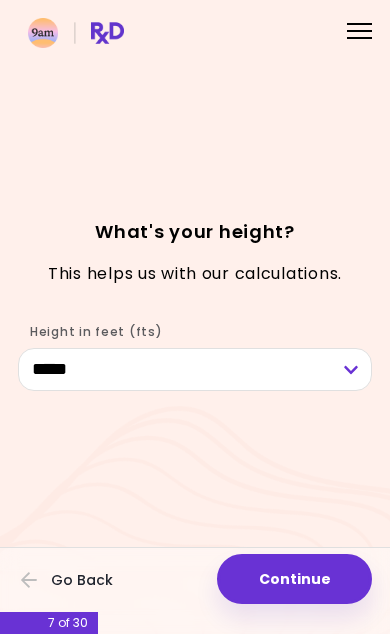 click on "Continue" at bounding box center (294, 579) 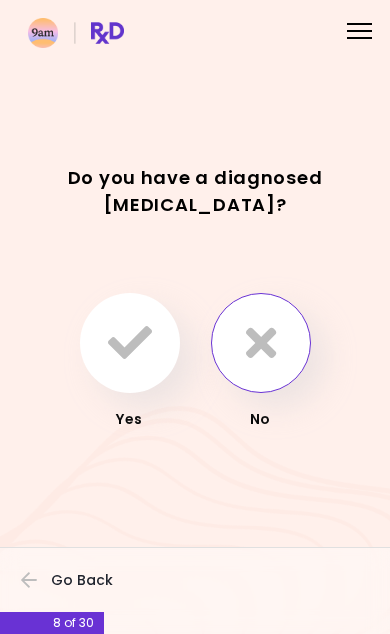click at bounding box center (261, 343) 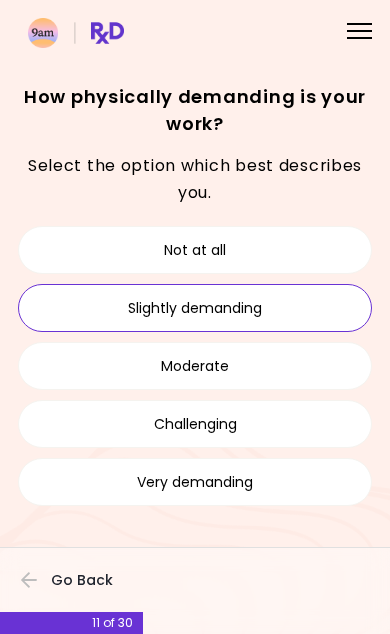 click on "Slightly demanding" at bounding box center [195, 308] 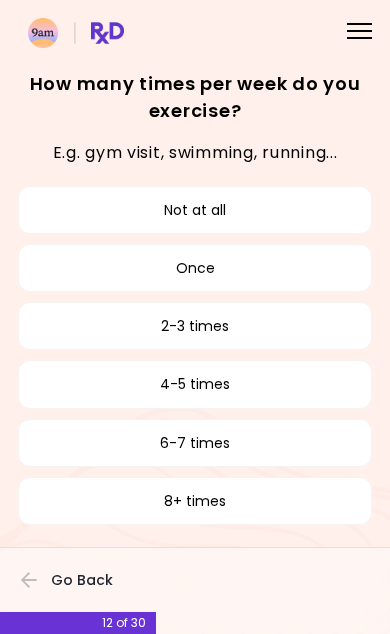 click on "2-3 times" at bounding box center (195, 326) 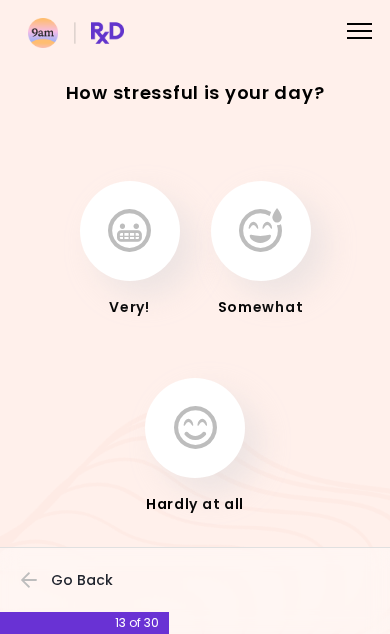 click at bounding box center [260, 231] 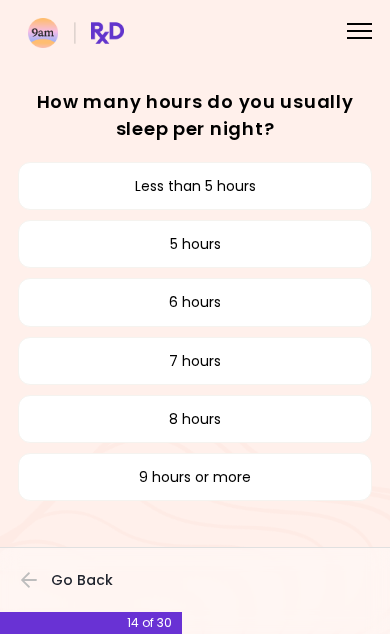 click on "9 hours or more" at bounding box center [195, 477] 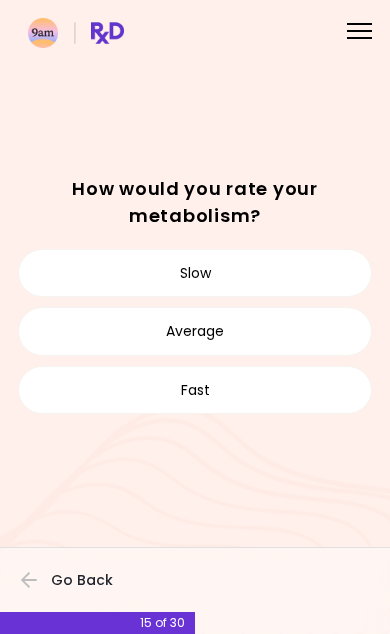 click on "Slow" at bounding box center [195, 273] 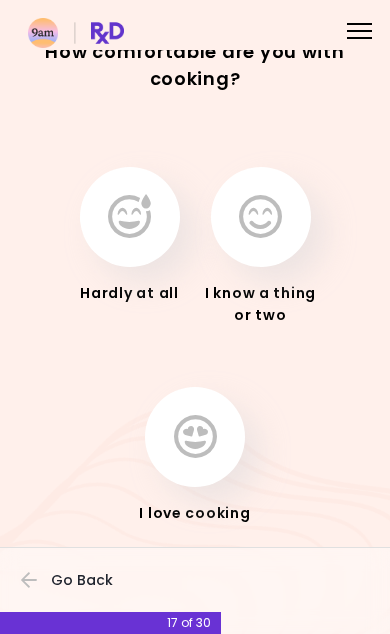 scroll, scrollTop: 65, scrollLeft: 0, axis: vertical 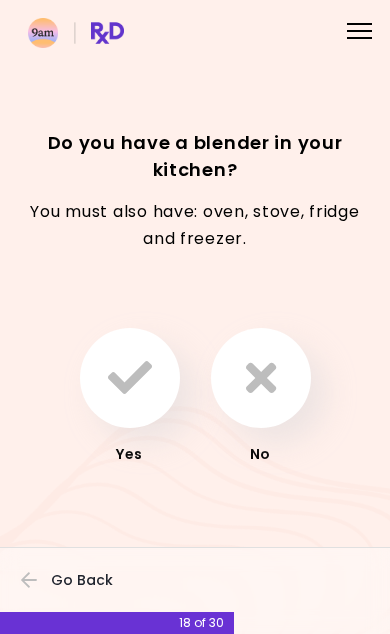 click at bounding box center (130, 378) 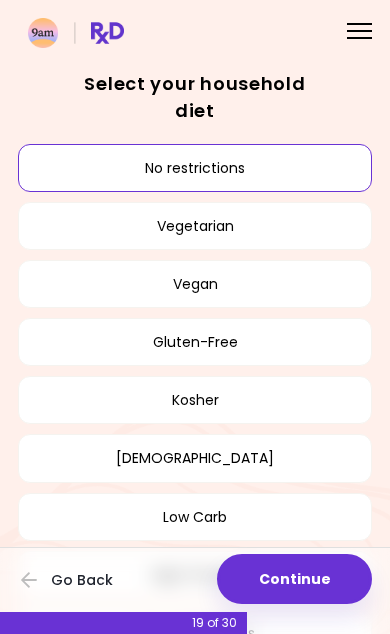scroll, scrollTop: 0, scrollLeft: 0, axis: both 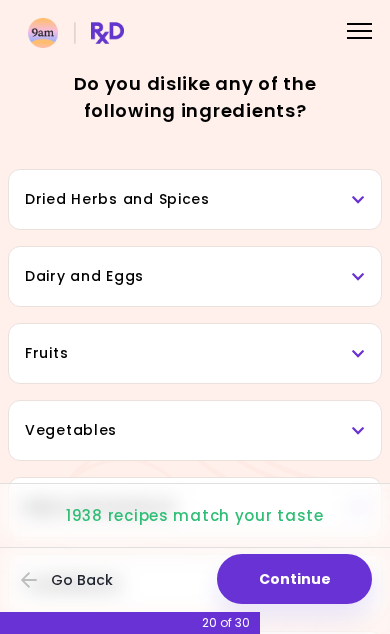click on "Dried Herbs and Spices" at bounding box center (195, 199) 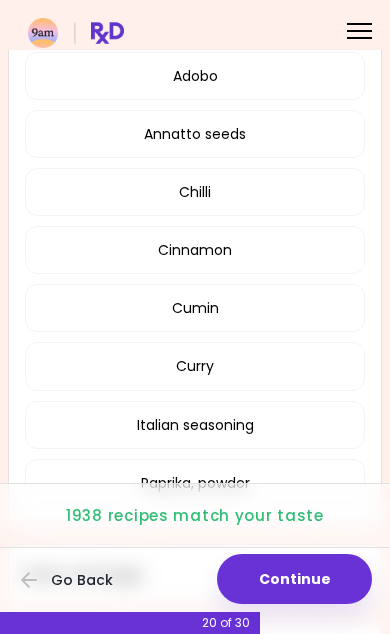 scroll, scrollTop: 186, scrollLeft: 0, axis: vertical 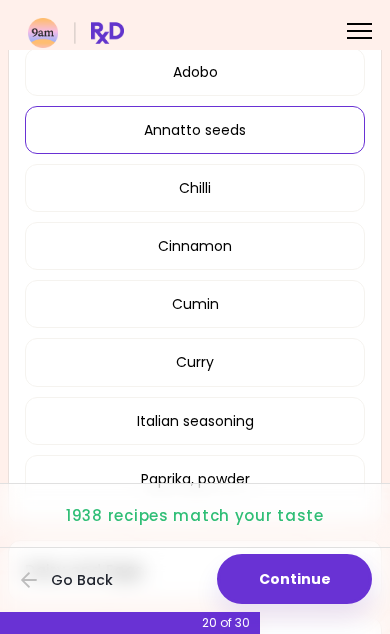 click on "Annatto seeds" at bounding box center (195, 130) 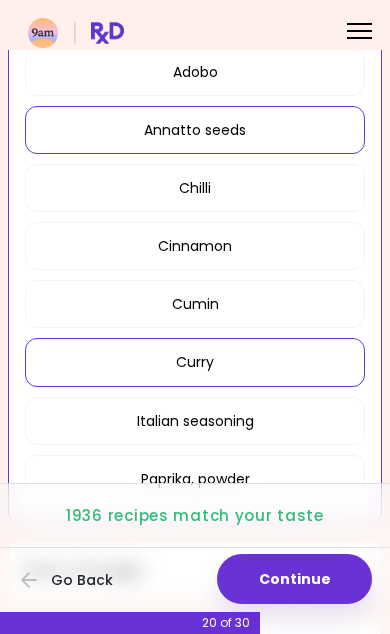 click on "Curry" at bounding box center [195, 362] 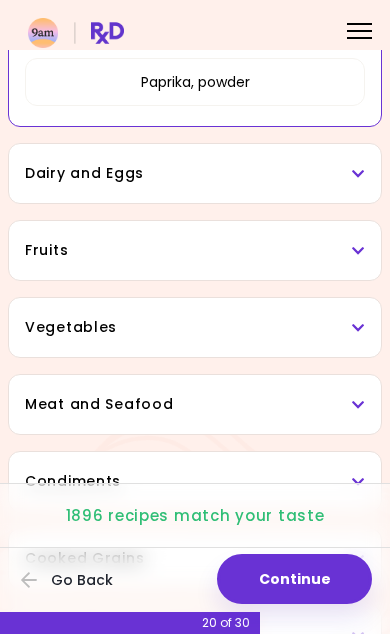 scroll, scrollTop: 594, scrollLeft: 0, axis: vertical 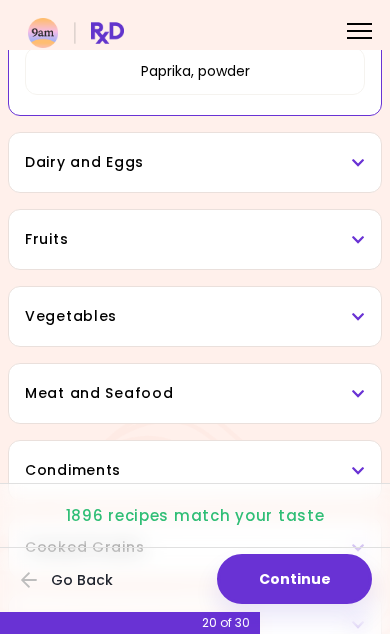 click on "Dairy and Eggs" at bounding box center (195, 162) 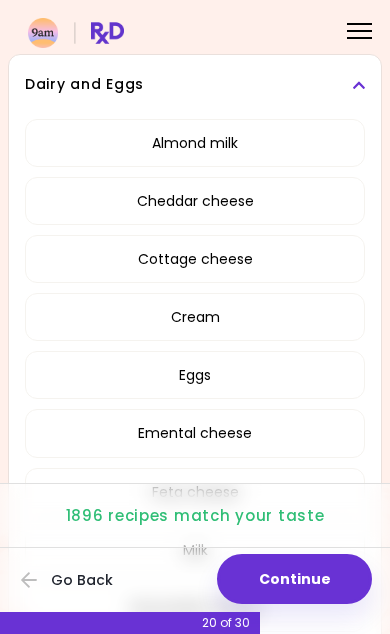scroll, scrollTop: 673, scrollLeft: 0, axis: vertical 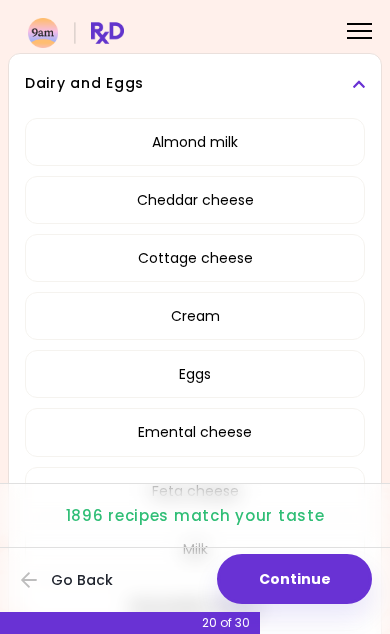 click on "Almond milk" at bounding box center (195, 142) 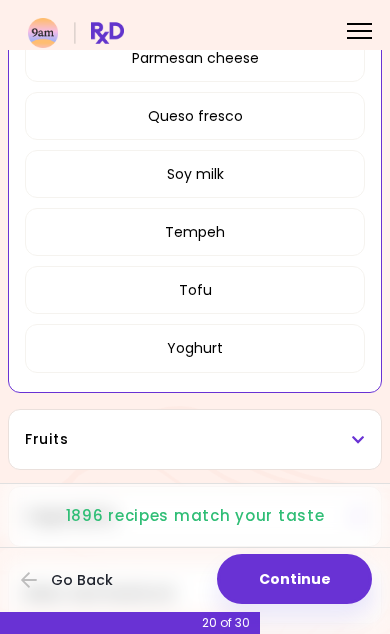 scroll, scrollTop: 1341, scrollLeft: 0, axis: vertical 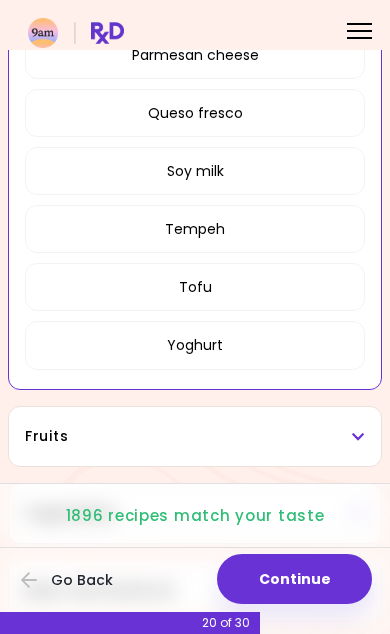 click on "Tofu" at bounding box center (195, 287) 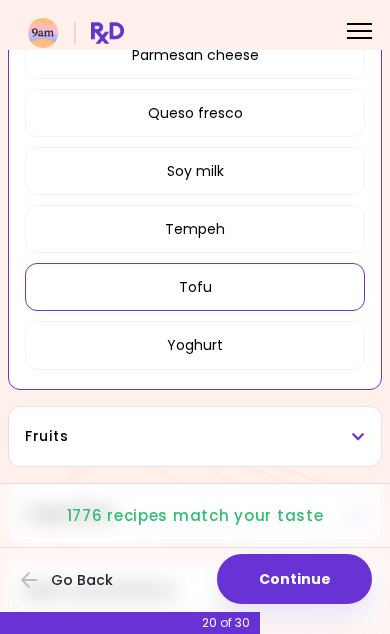 click on "Tempeh" at bounding box center [195, 229] 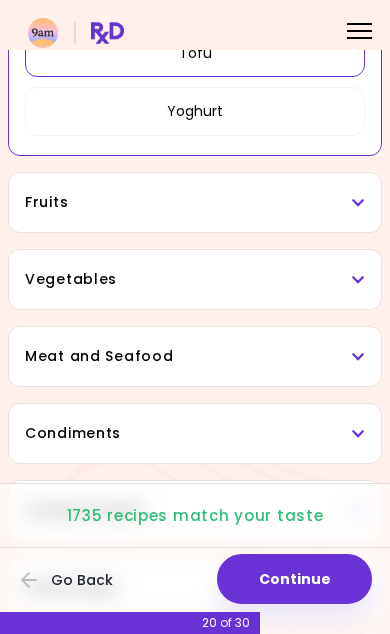 scroll, scrollTop: 1578, scrollLeft: 0, axis: vertical 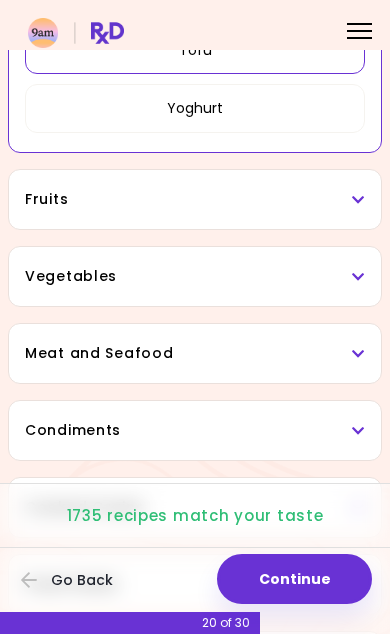 click on "Fruits" at bounding box center (195, 199) 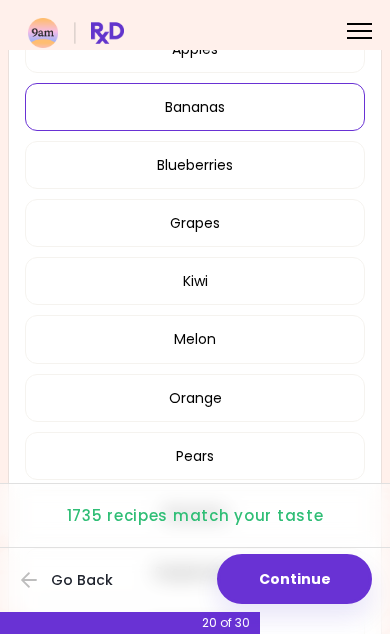 scroll, scrollTop: 1792, scrollLeft: 0, axis: vertical 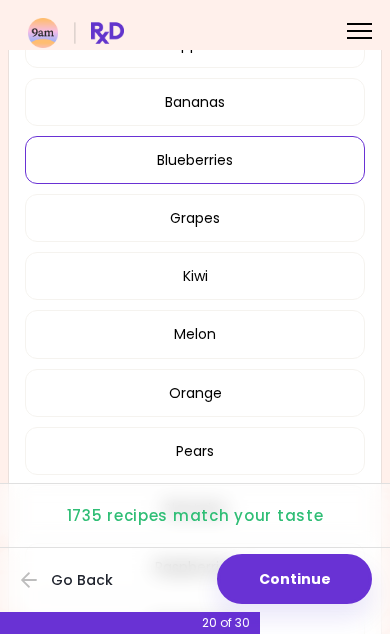 click on "Blueberries" at bounding box center (195, 160) 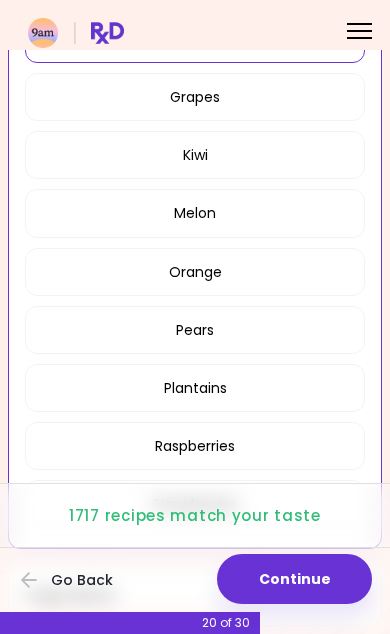 scroll, scrollTop: 1914, scrollLeft: 0, axis: vertical 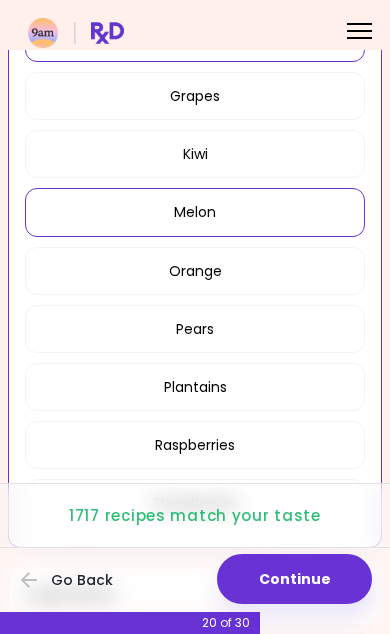click on "Melon" at bounding box center [195, 212] 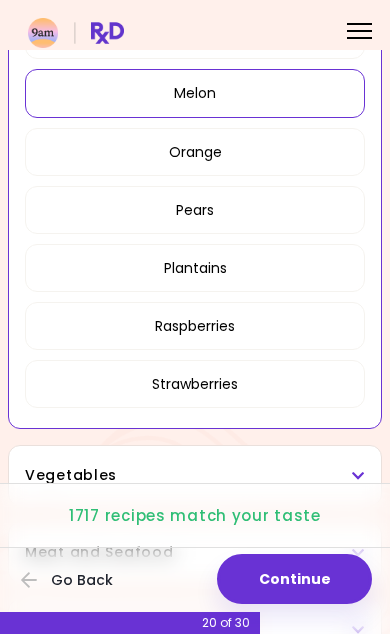 scroll, scrollTop: 2037, scrollLeft: 0, axis: vertical 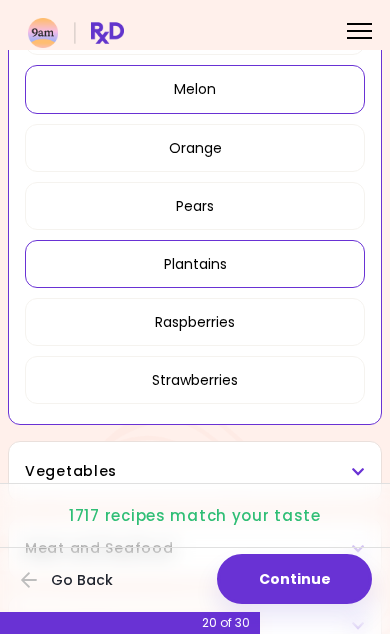 click on "Plantains" at bounding box center [195, 264] 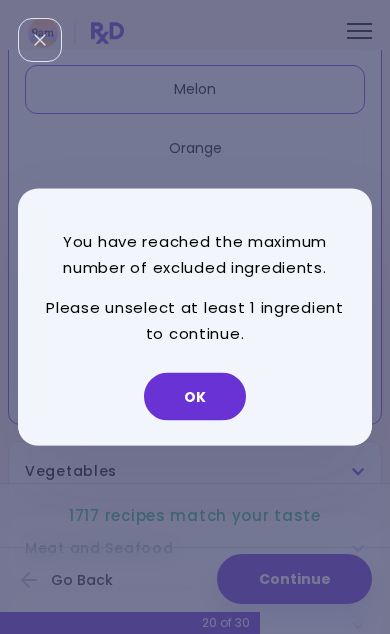 click on "OK" at bounding box center [195, 397] 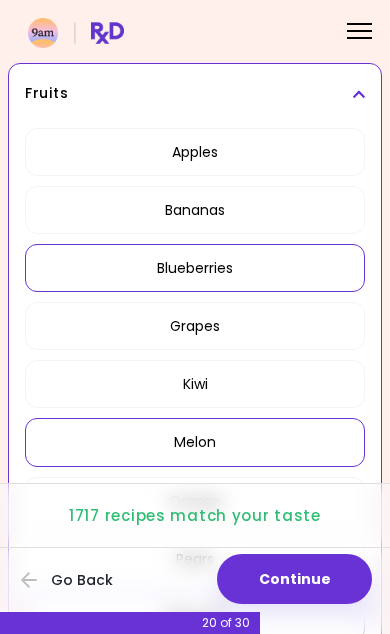 scroll, scrollTop: 1682, scrollLeft: 0, axis: vertical 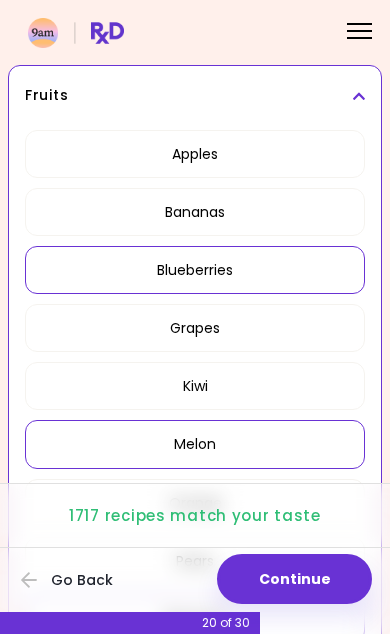 click on "Blueberries" at bounding box center [195, 270] 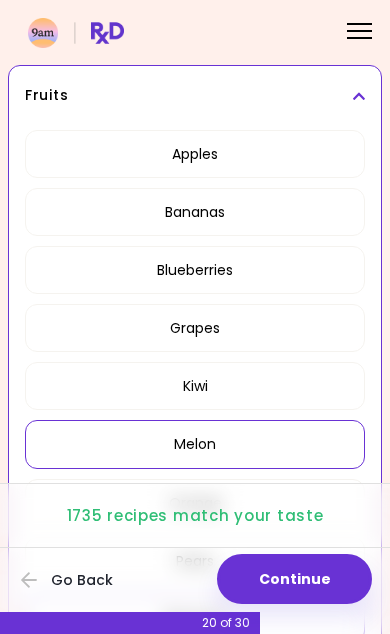 click at bounding box center [358, 96] 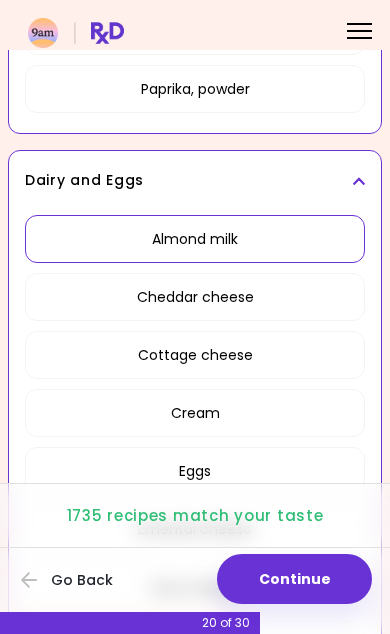 scroll, scrollTop: 575, scrollLeft: 0, axis: vertical 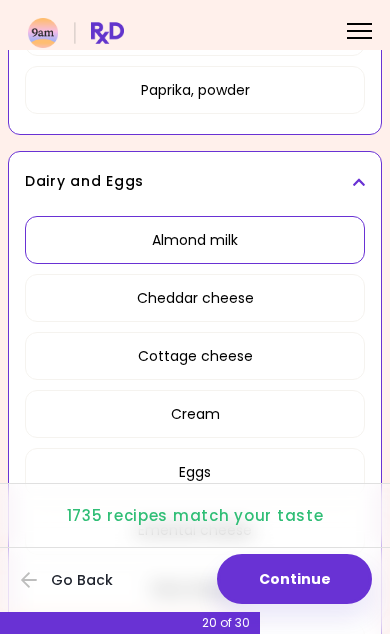 click on "Almond milk" at bounding box center (195, 240) 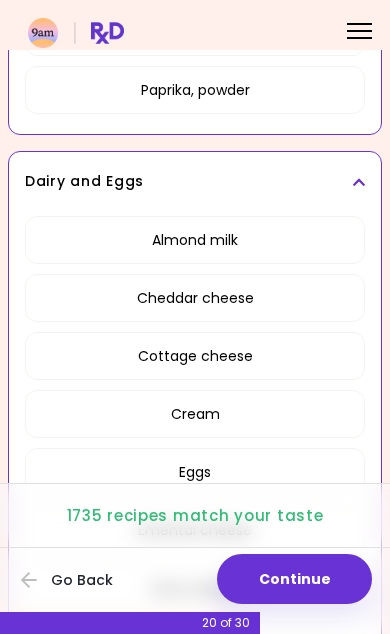 click at bounding box center [358, 182] 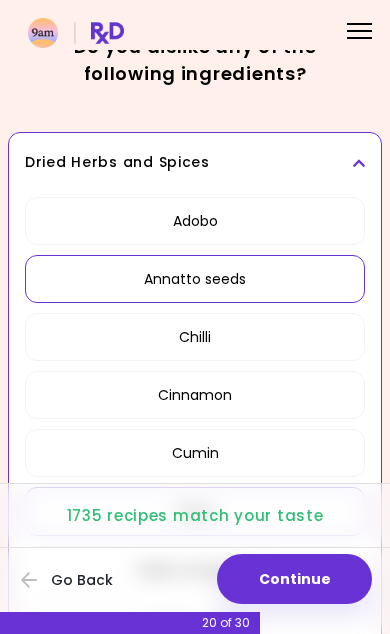 scroll, scrollTop: 36, scrollLeft: 0, axis: vertical 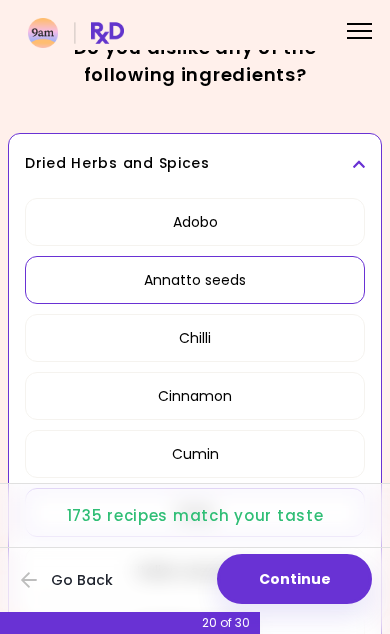click at bounding box center (358, 164) 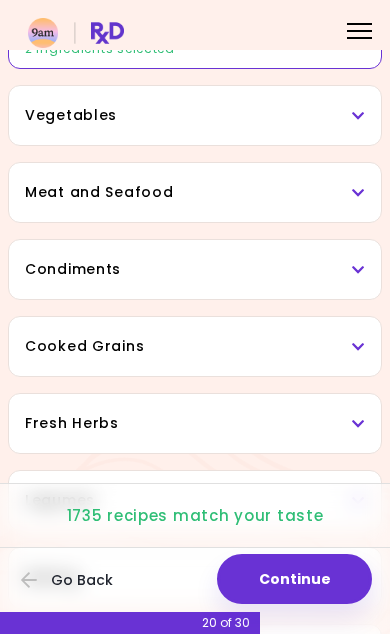 scroll, scrollTop: 316, scrollLeft: 0, axis: vertical 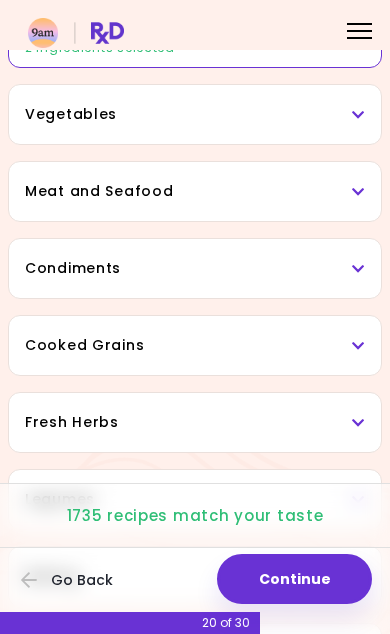 click at bounding box center (358, 192) 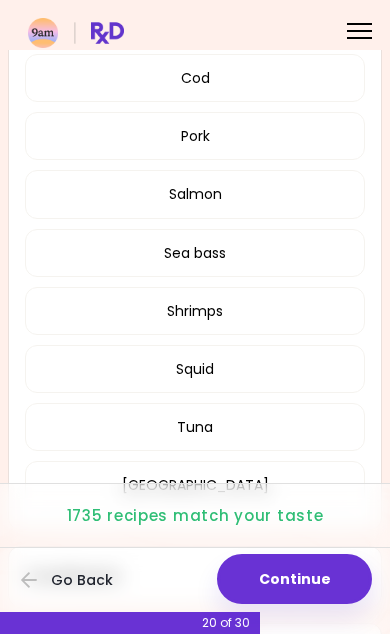 scroll, scrollTop: 663, scrollLeft: 0, axis: vertical 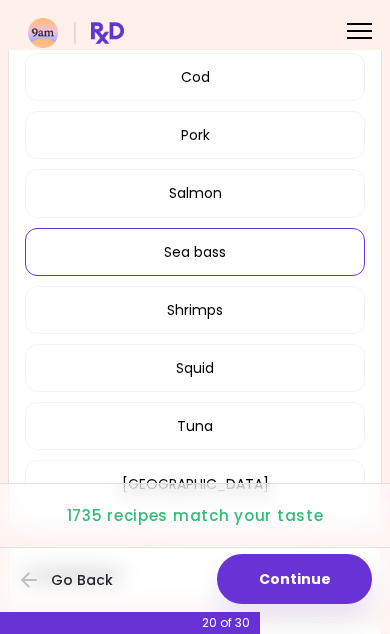 click on "Sea bass" at bounding box center [195, 252] 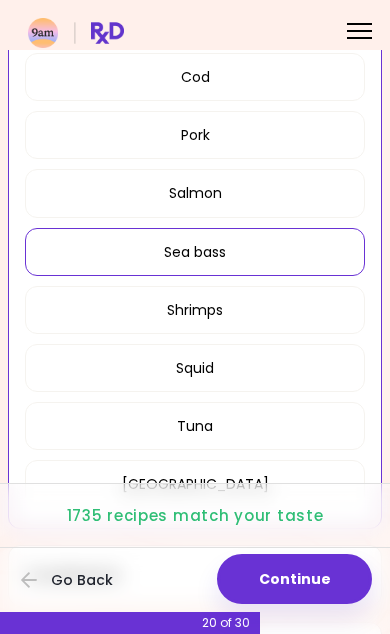 click on "Squid" at bounding box center [195, 368] 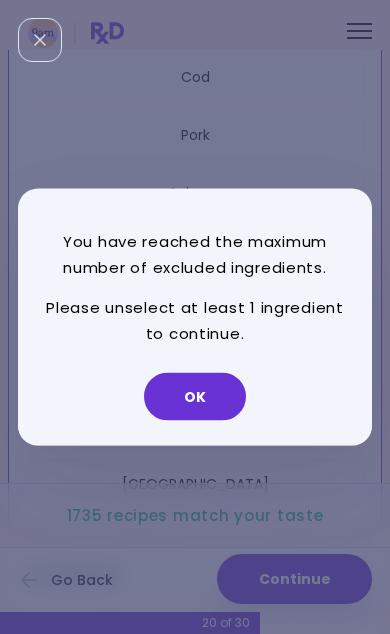 click on "OK" at bounding box center (195, 397) 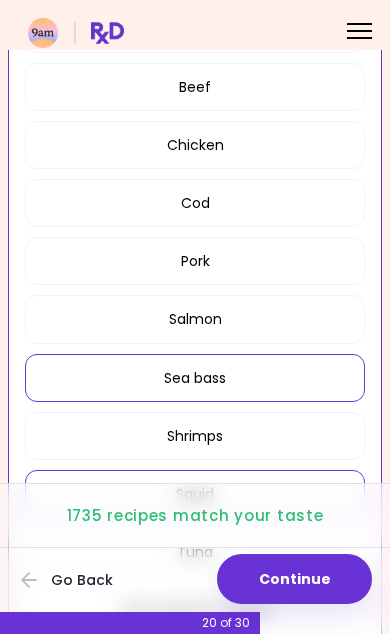 scroll, scrollTop: 534, scrollLeft: 0, axis: vertical 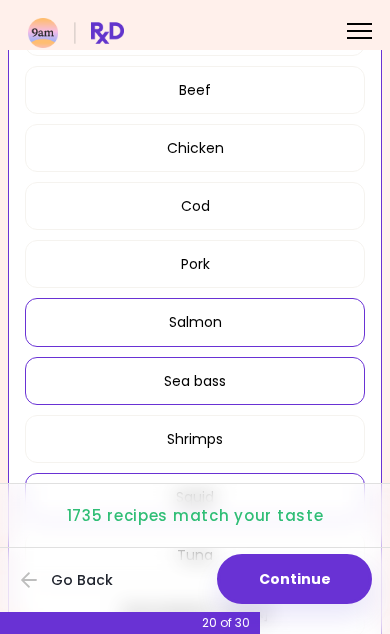 click on "Salmon" at bounding box center (195, 322) 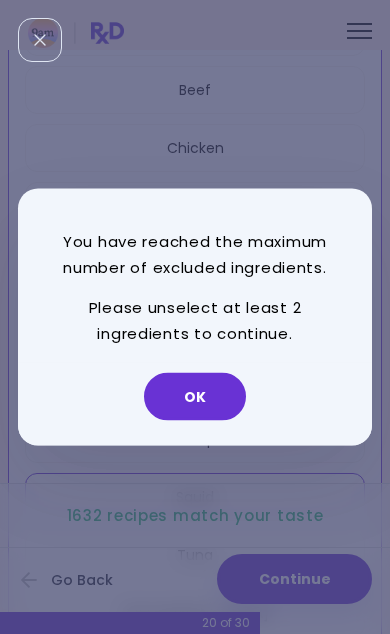 click on "OK" at bounding box center [195, 397] 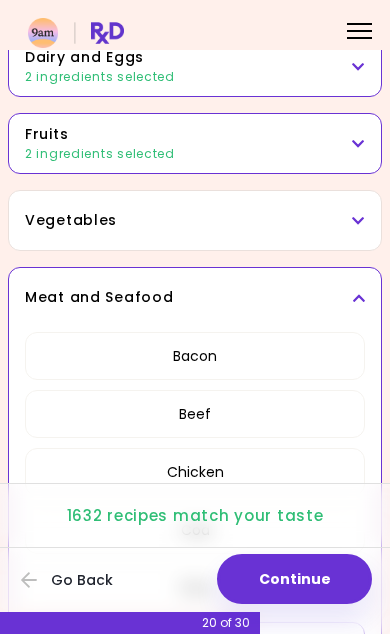 scroll, scrollTop: 209, scrollLeft: 0, axis: vertical 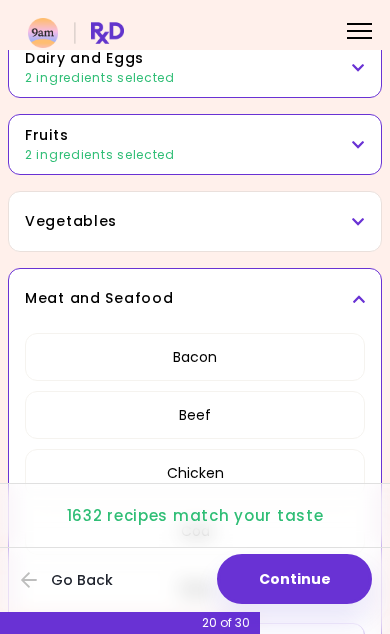 click at bounding box center [358, 299] 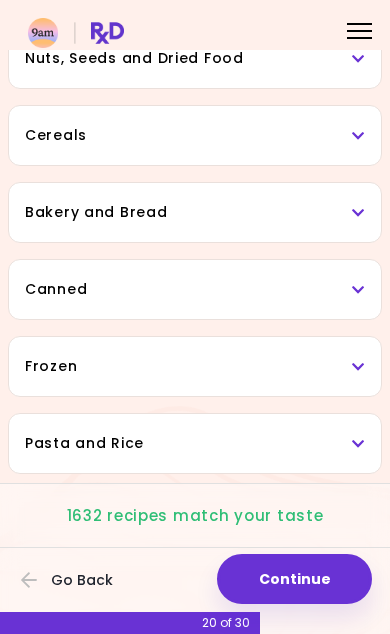 scroll, scrollTop: 945, scrollLeft: 0, axis: vertical 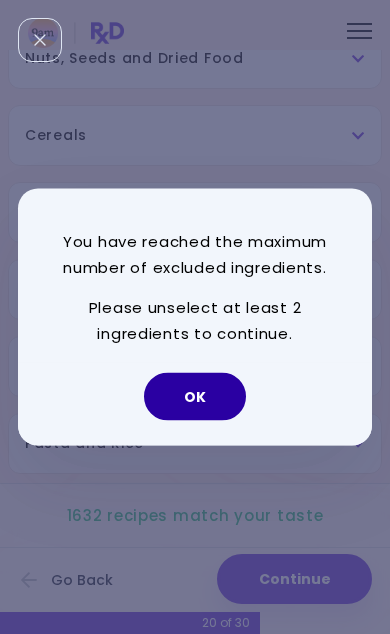 click on "OK" at bounding box center [195, 397] 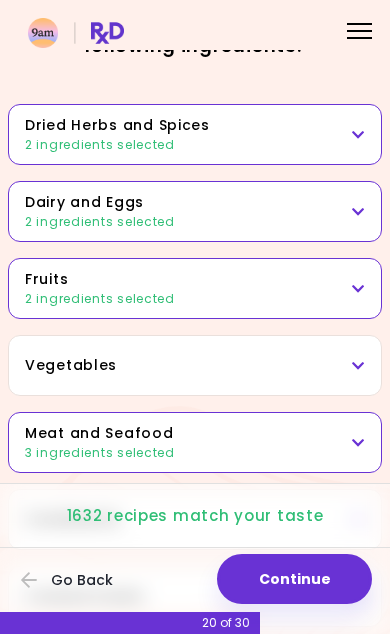 scroll, scrollTop: 62, scrollLeft: 0, axis: vertical 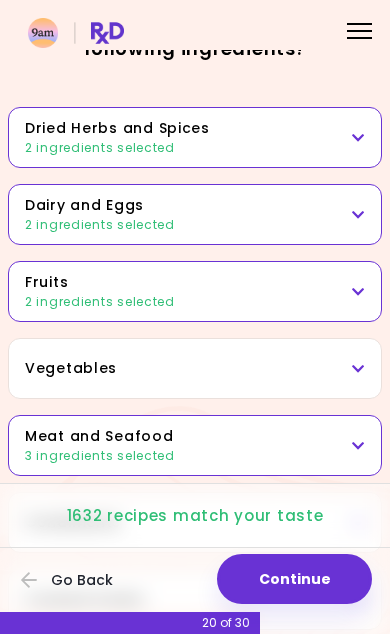 click on "Dairy and Eggs" at bounding box center [195, 205] 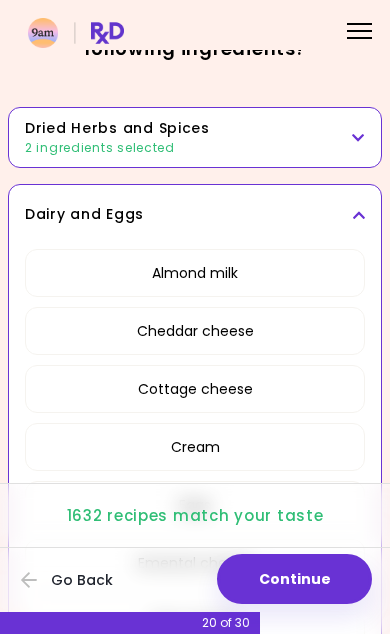 click on "Dairy and Eggs" at bounding box center [195, 214] 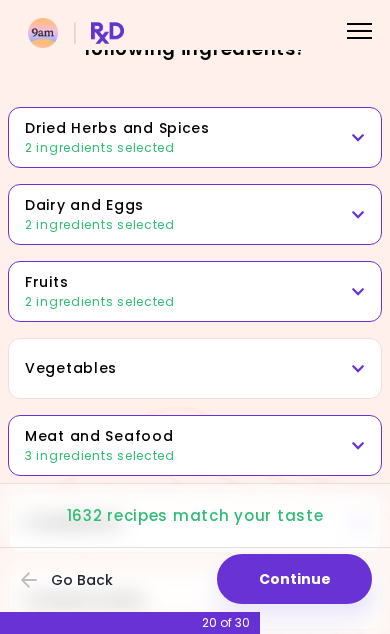 click on "2 ingredients selected" at bounding box center [195, 302] 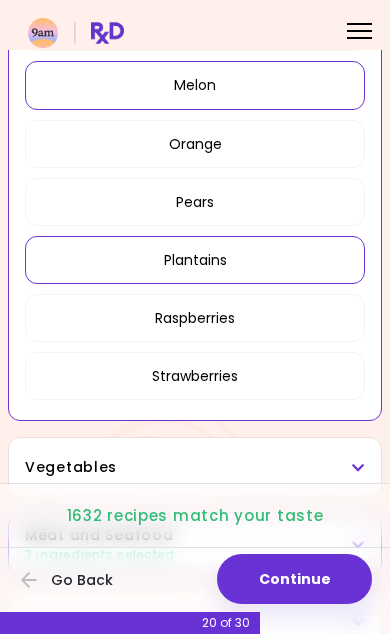 scroll, scrollTop: 621, scrollLeft: 0, axis: vertical 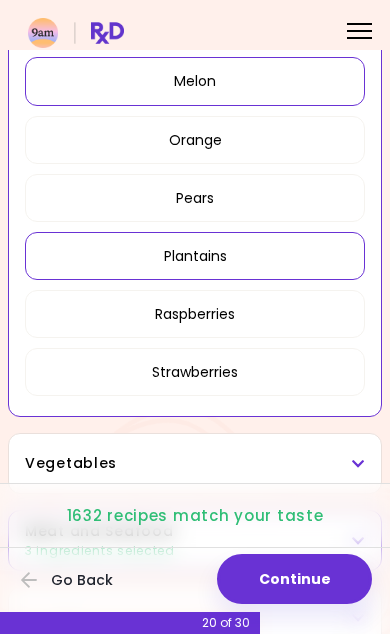 click on "Plantains" at bounding box center [195, 256] 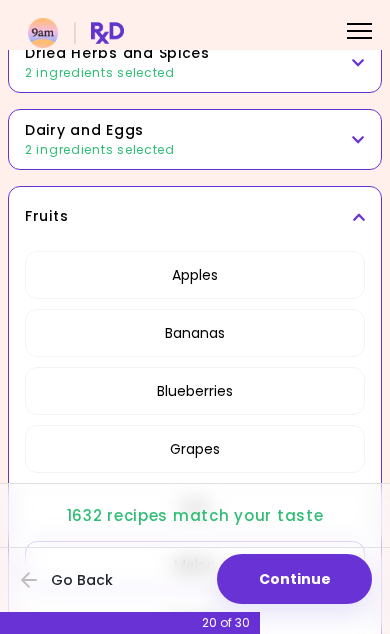 scroll, scrollTop: 94, scrollLeft: 0, axis: vertical 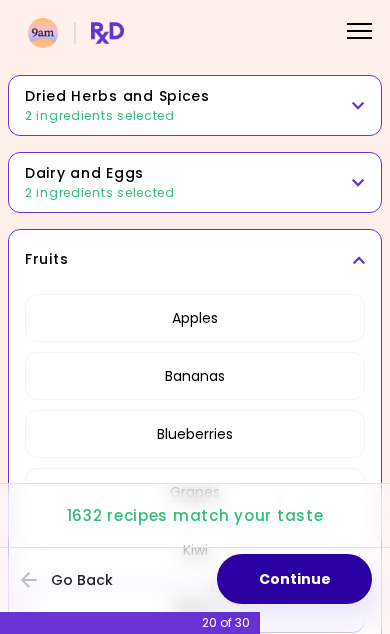 click on "Continue" at bounding box center (294, 579) 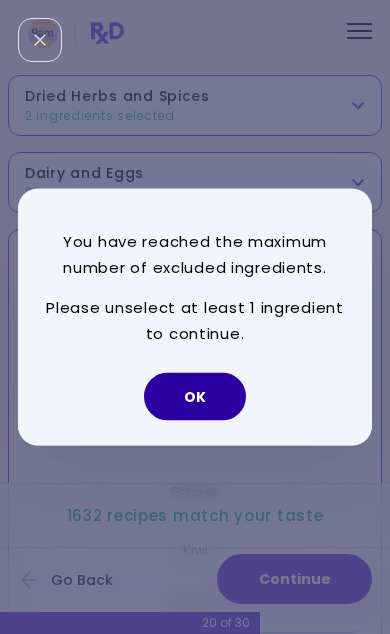 click on "OK" at bounding box center [195, 397] 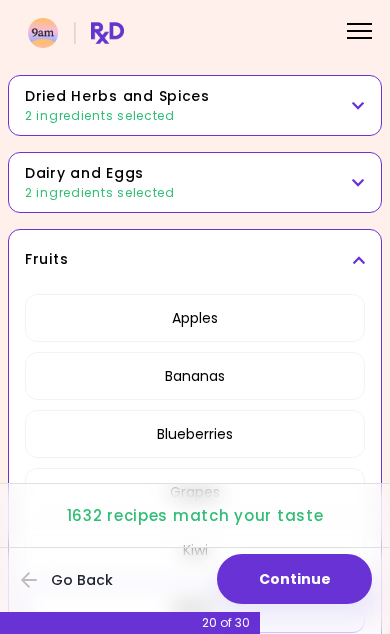 click at bounding box center [358, 260] 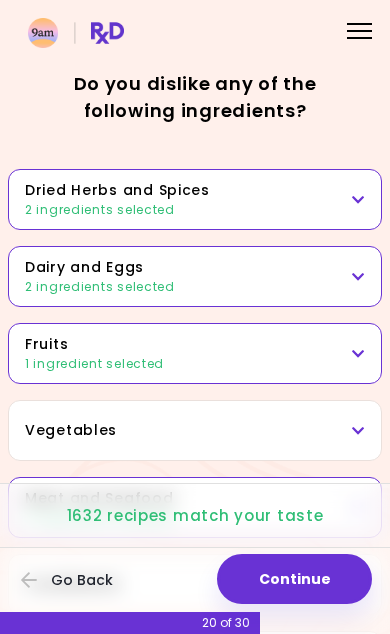 scroll, scrollTop: 0, scrollLeft: 0, axis: both 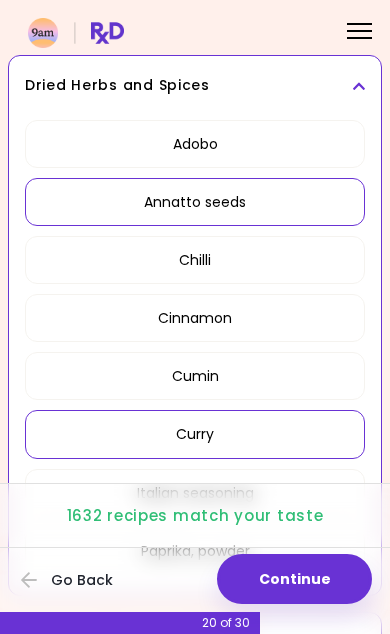 click on "Annatto seeds" at bounding box center (195, 202) 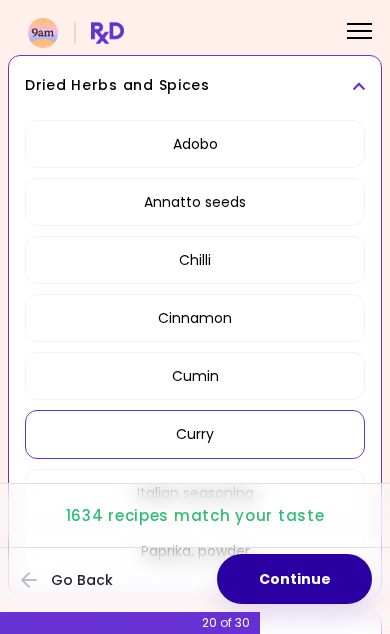 click on "Continue" at bounding box center [294, 579] 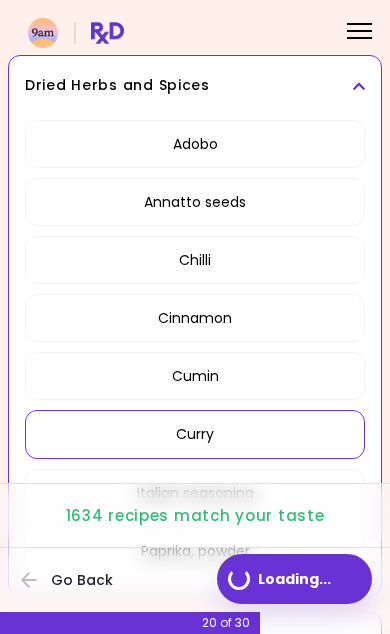 scroll, scrollTop: 0, scrollLeft: 0, axis: both 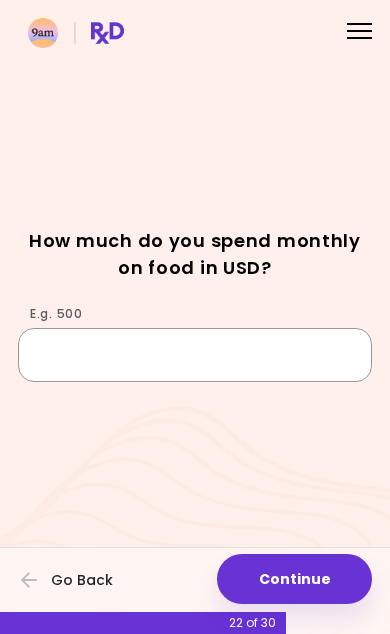 click on "E.g. 500" at bounding box center (195, 355) 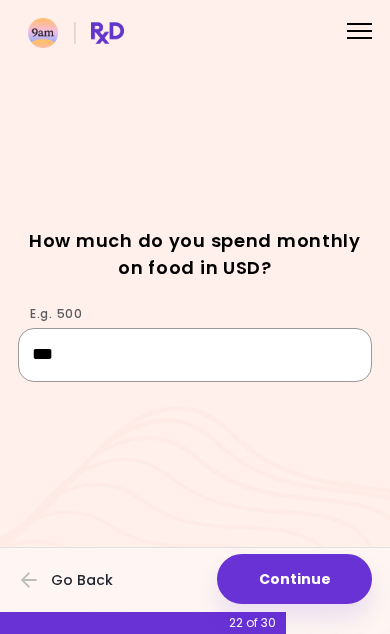 type on "***" 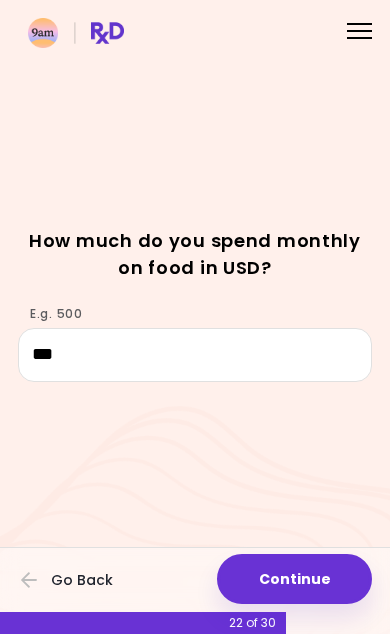 click on "Continue" at bounding box center [294, 579] 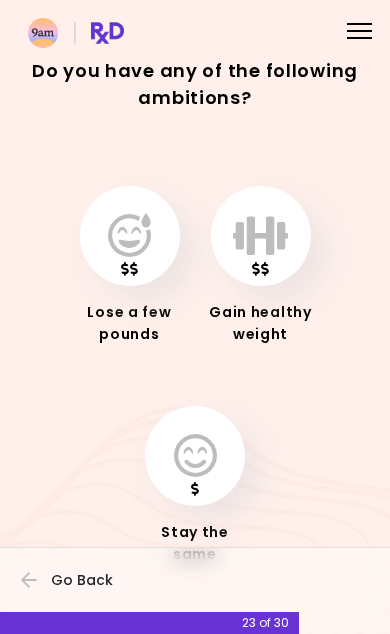 scroll, scrollTop: 12, scrollLeft: 0, axis: vertical 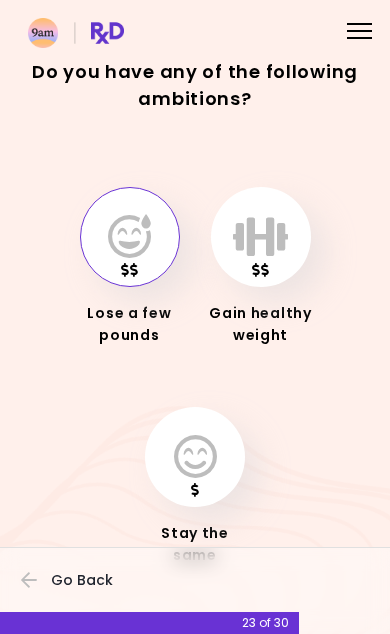 click at bounding box center (129, 237) 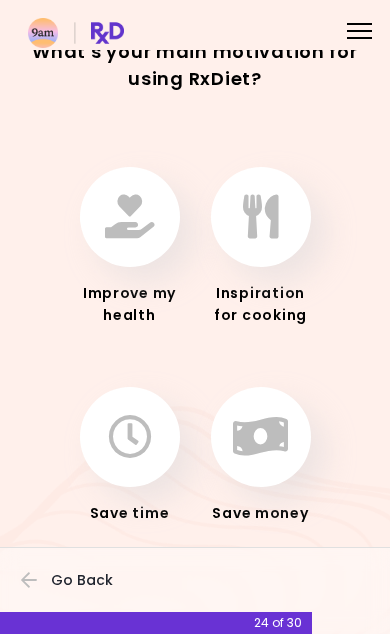 scroll, scrollTop: 65, scrollLeft: 0, axis: vertical 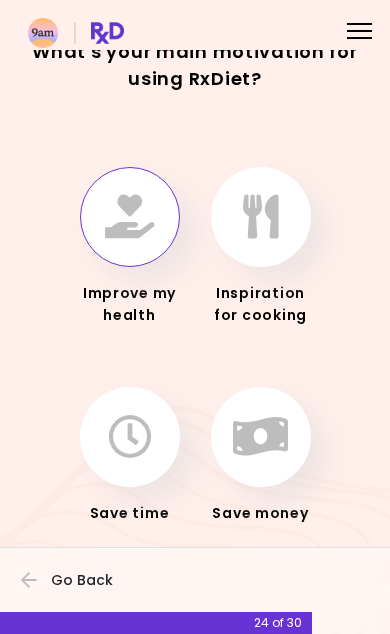 click at bounding box center [130, 217] 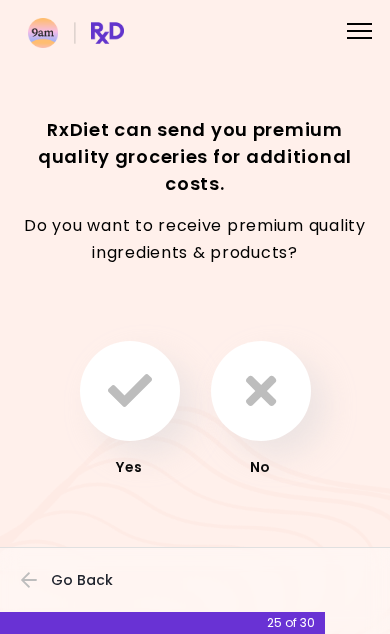 click at bounding box center (130, 391) 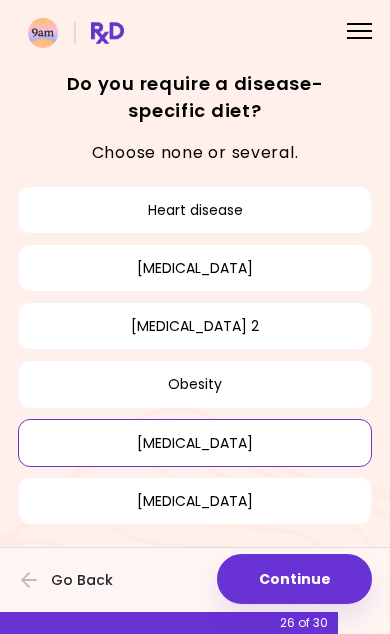 click on "[MEDICAL_DATA]" at bounding box center [195, 443] 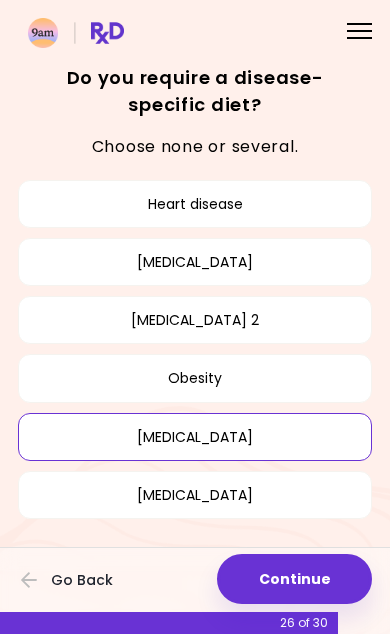 scroll, scrollTop: 39, scrollLeft: 0, axis: vertical 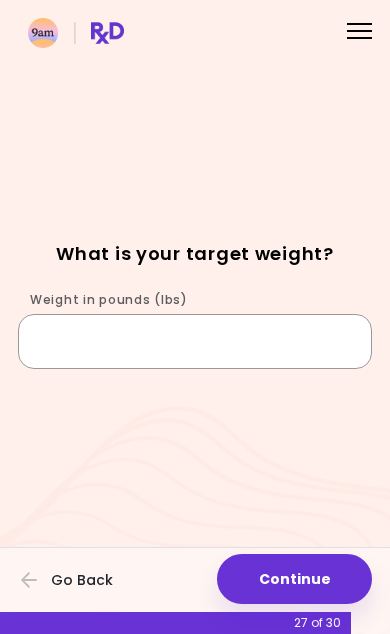 click on "Weight in pounds (lbs)" at bounding box center (195, 341) 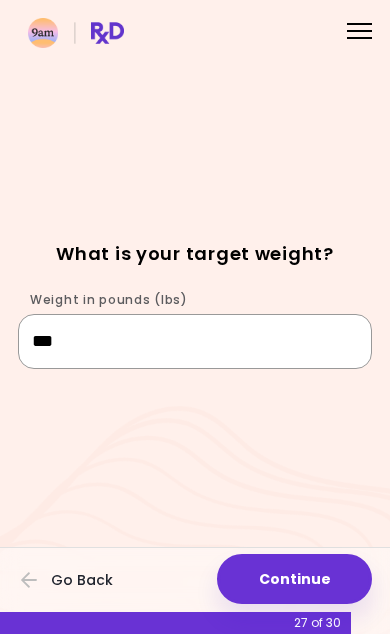 type on "***" 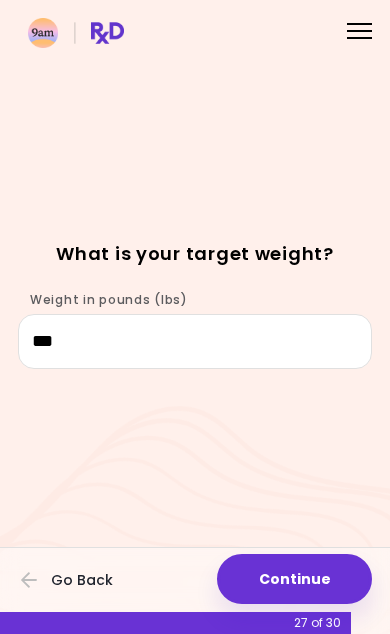 click on "Continue" at bounding box center [294, 579] 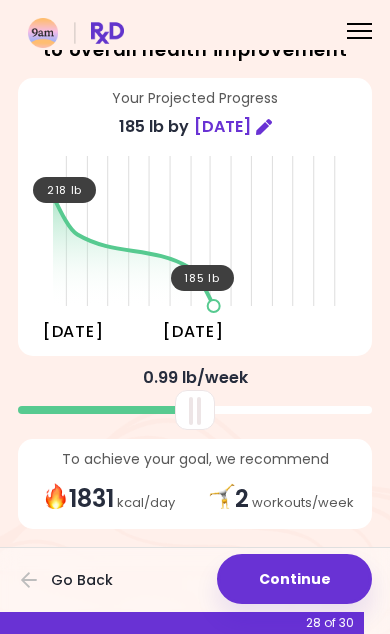 scroll, scrollTop: 72, scrollLeft: 0, axis: vertical 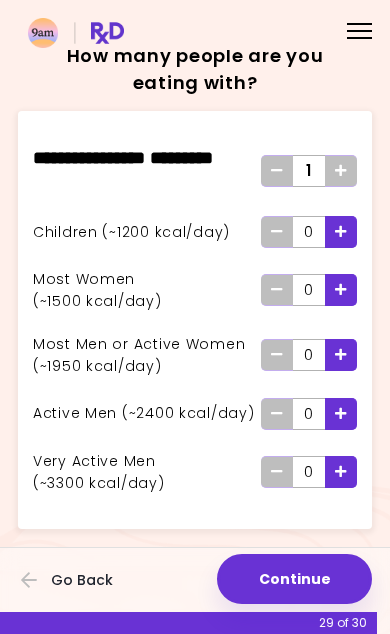 click at bounding box center (341, 354) 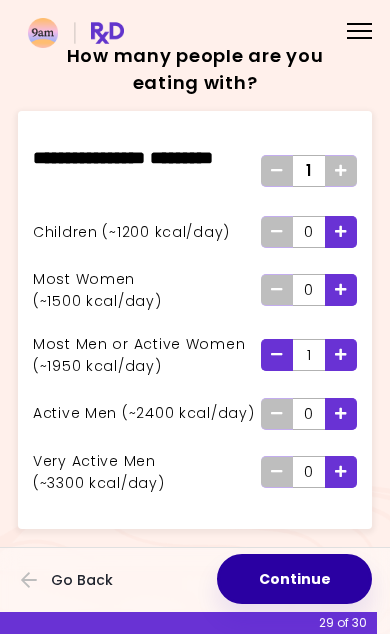 click on "Continue" at bounding box center (294, 579) 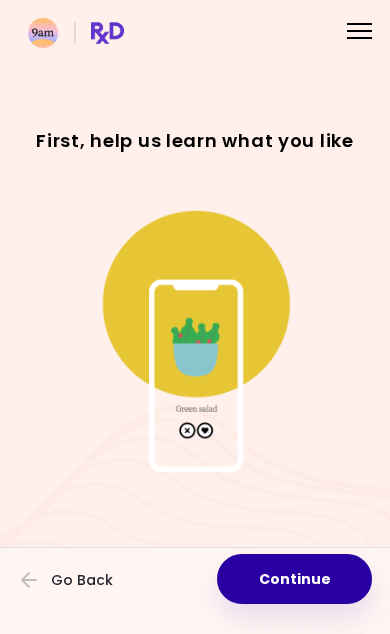 click on "Continue" at bounding box center (294, 579) 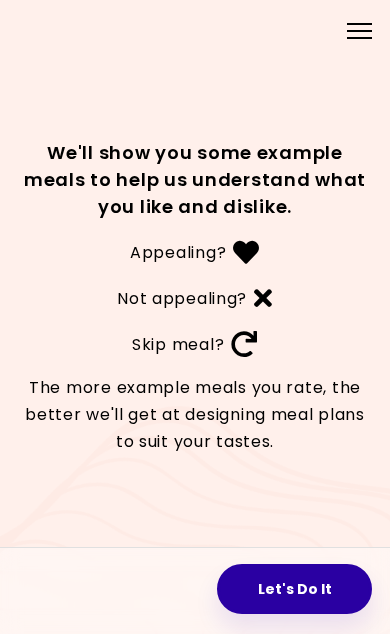 click on "Let's Do It" at bounding box center [294, 589] 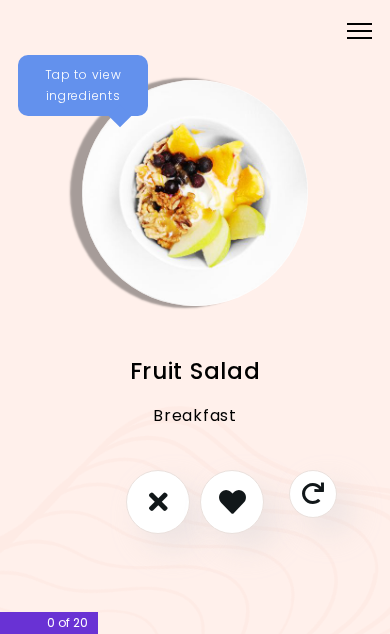 click at bounding box center [232, 501] 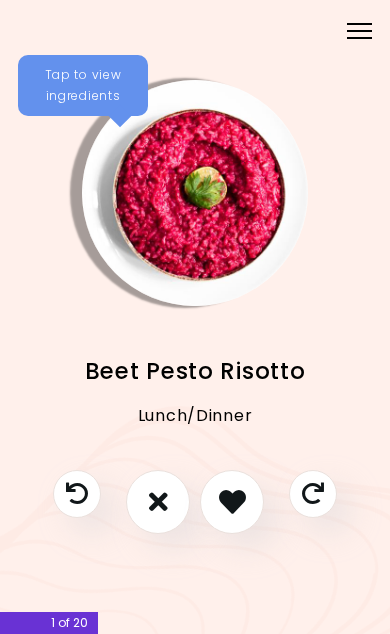 click at bounding box center (158, 501) 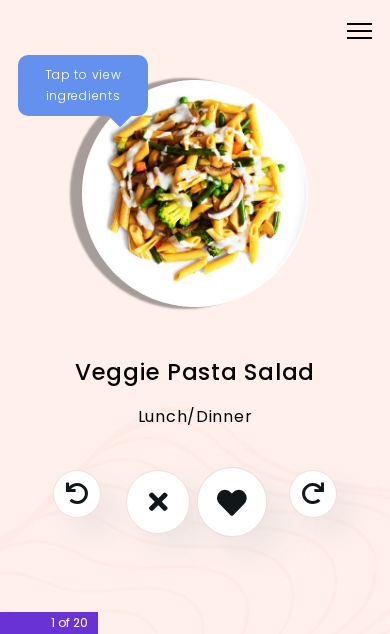click at bounding box center [232, 502] 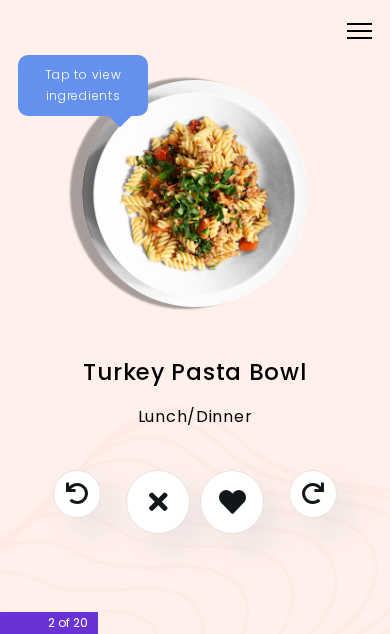 click at bounding box center [232, 501] 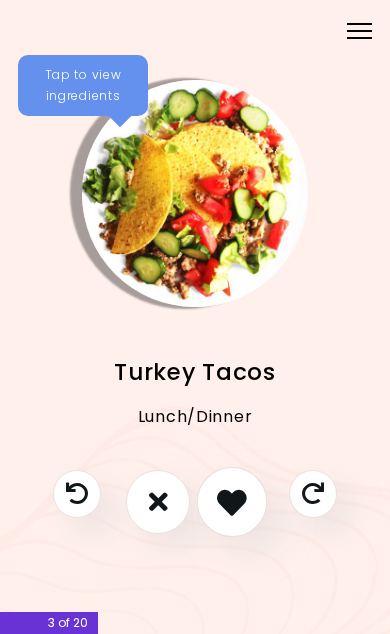 click at bounding box center [232, 502] 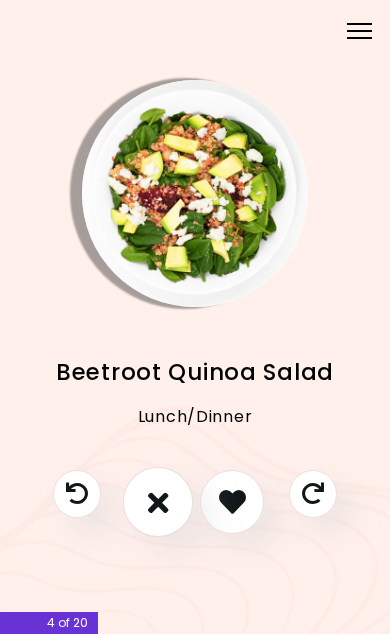 click at bounding box center (158, 502) 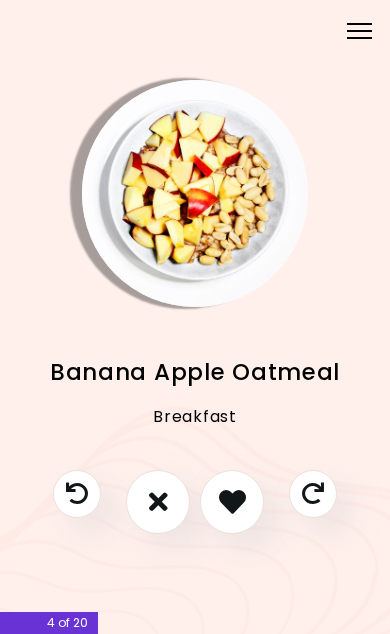click at bounding box center (232, 501) 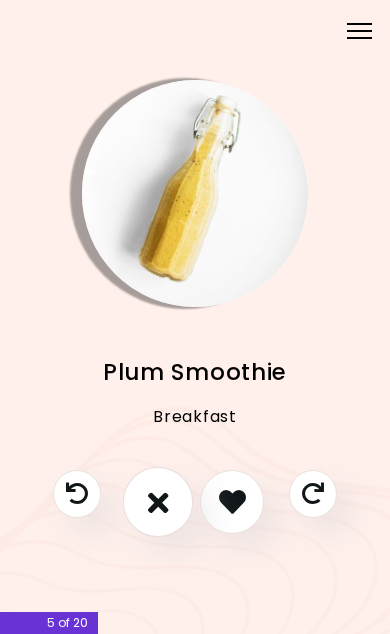 click at bounding box center [158, 502] 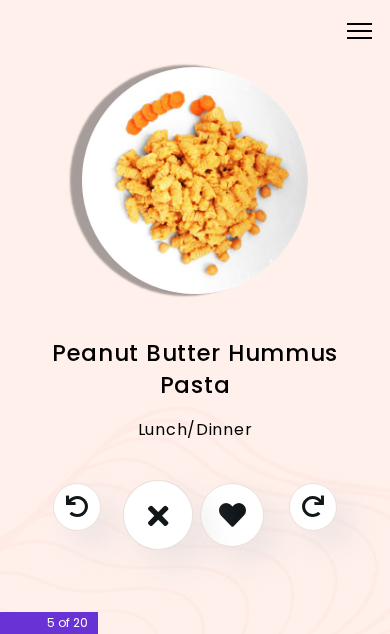 click at bounding box center (158, 515) 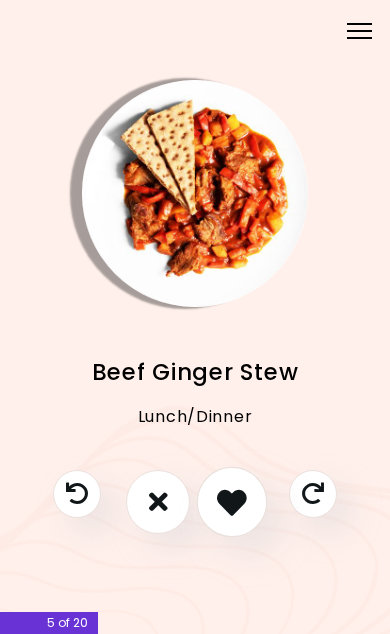 click at bounding box center [232, 502] 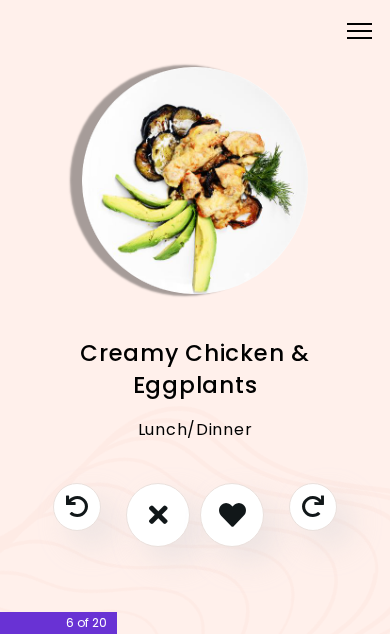 click at bounding box center [158, 514] 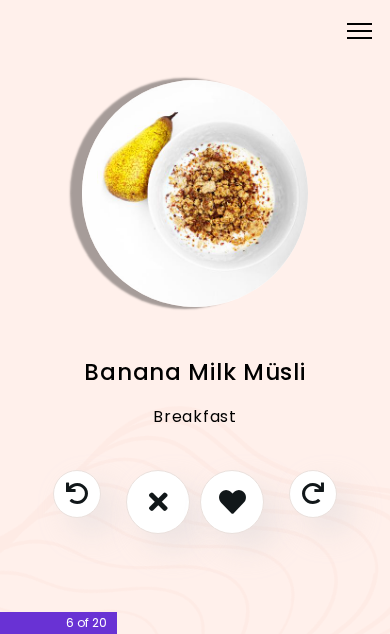 click at bounding box center [232, 501] 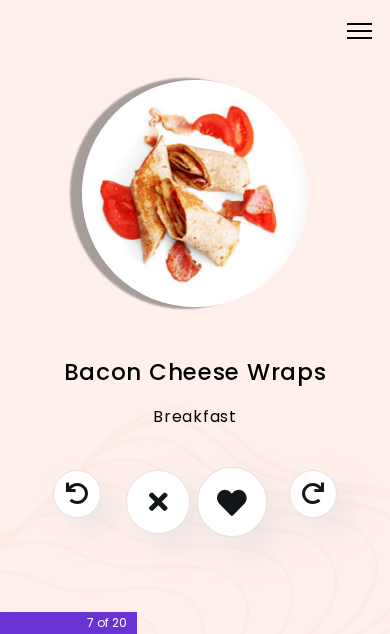 click at bounding box center [232, 502] 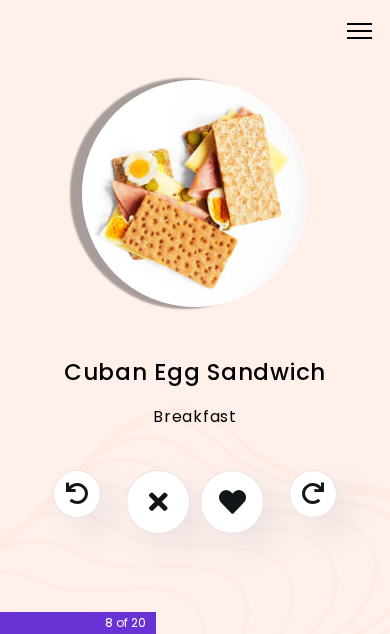 click at bounding box center (158, 501) 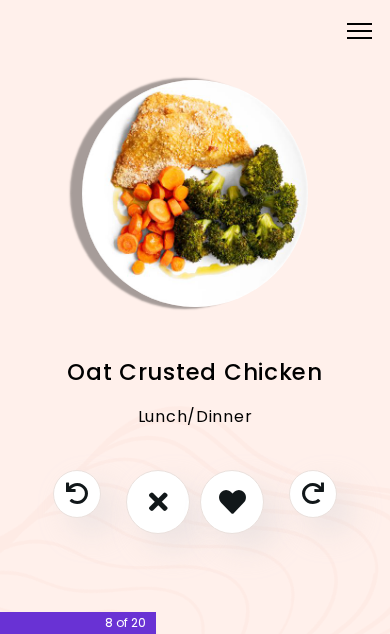 click at bounding box center (232, 501) 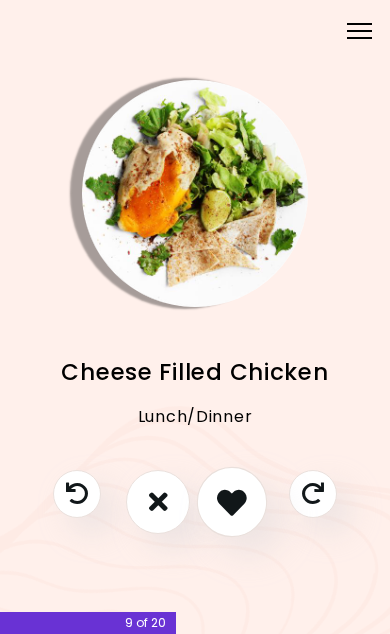 click at bounding box center [232, 502] 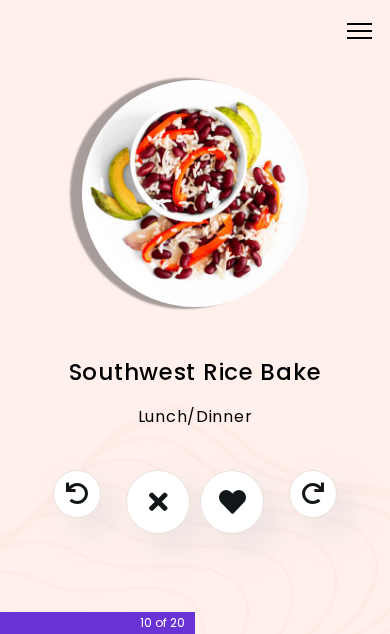 click at bounding box center (232, 501) 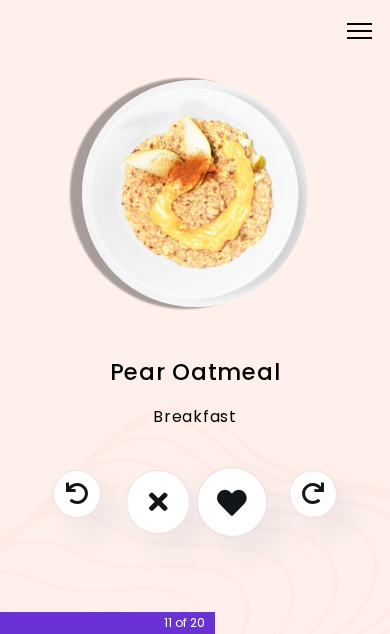 click at bounding box center [232, 502] 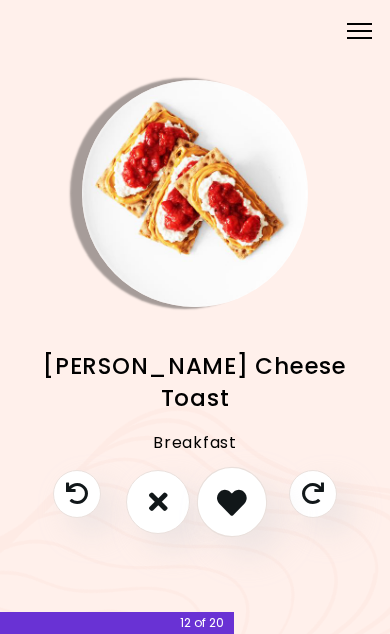 click at bounding box center [232, 502] 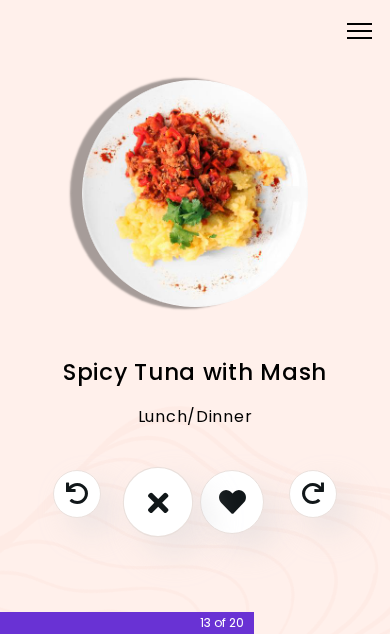 click at bounding box center [158, 502] 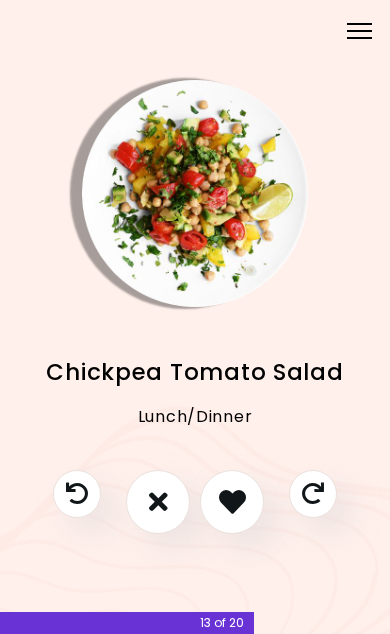 click at bounding box center [232, 501] 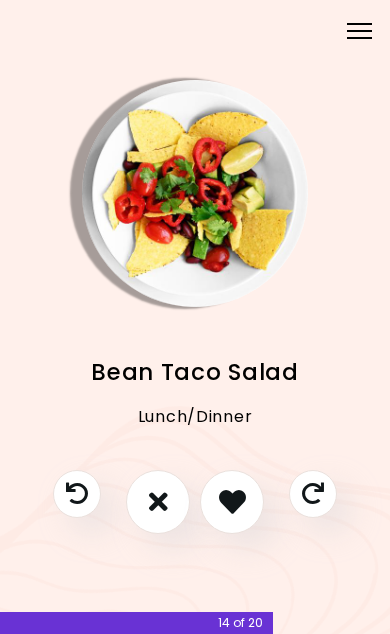 click at bounding box center (232, 501) 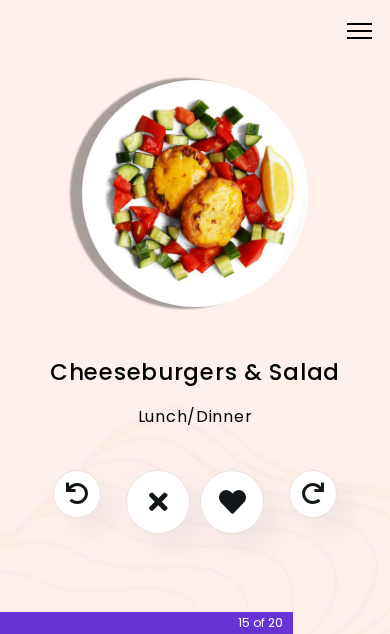 click at bounding box center (232, 501) 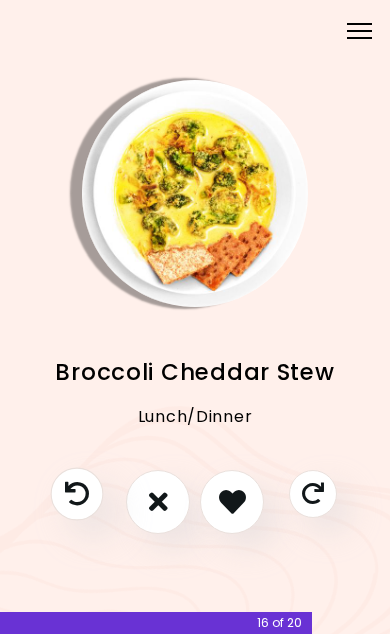 click at bounding box center (77, 493) 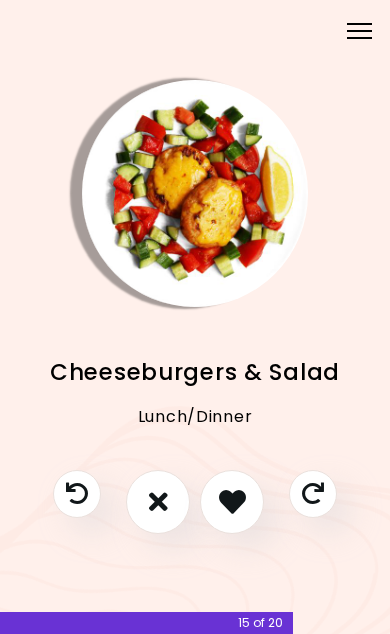 click at bounding box center [232, 501] 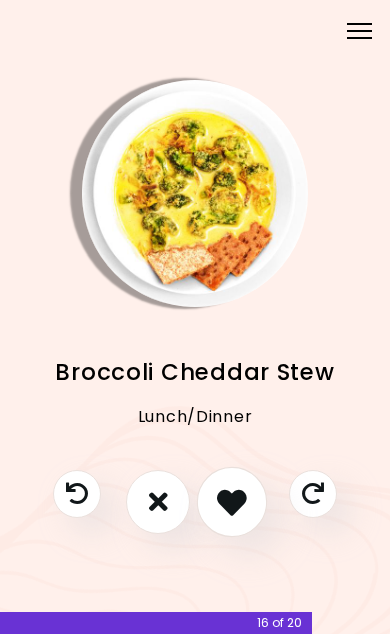 click at bounding box center [232, 502] 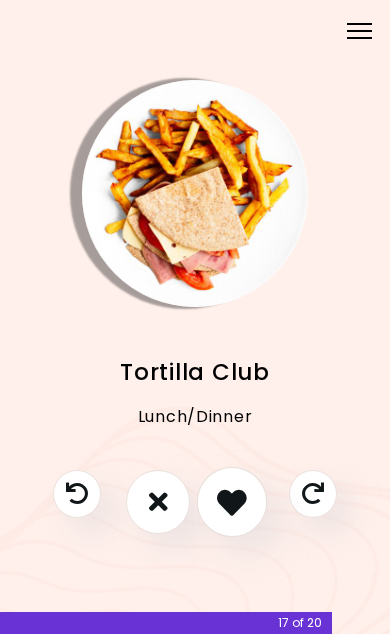 click at bounding box center (232, 502) 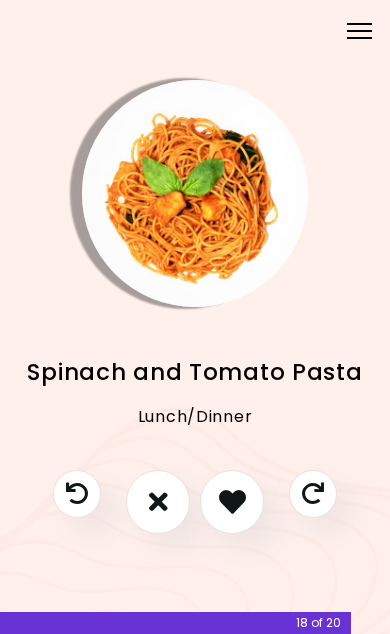 click at bounding box center [232, 501] 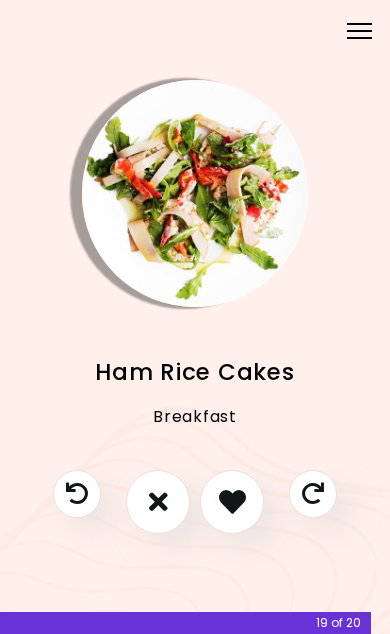 click at bounding box center (232, 501) 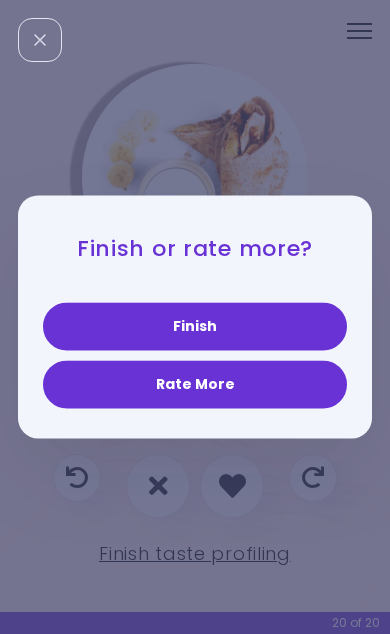 click on "Rate More" at bounding box center (195, 385) 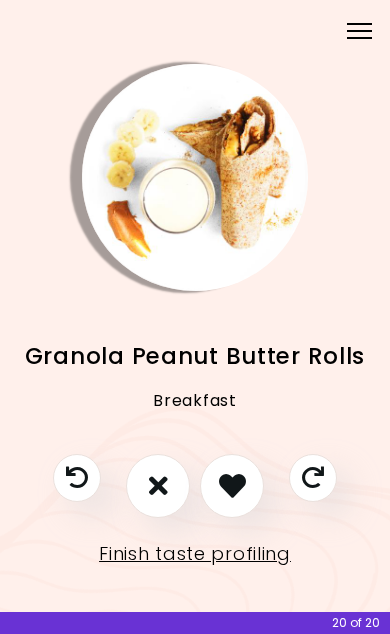 click at bounding box center (232, 485) 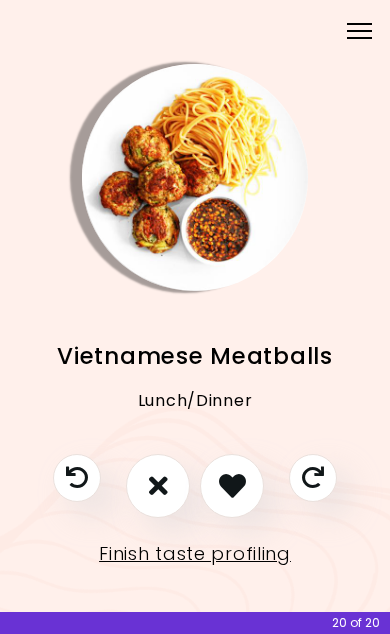 click at bounding box center (158, 485) 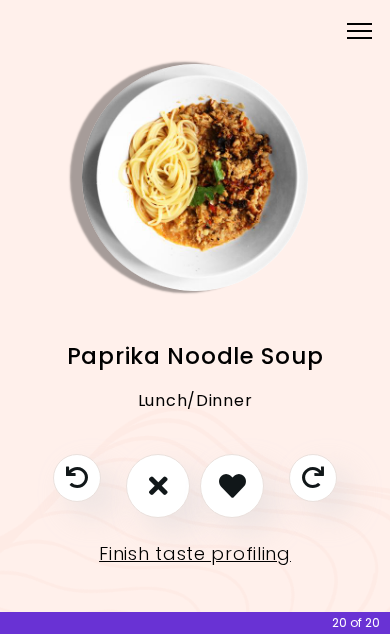 click at bounding box center [158, 485] 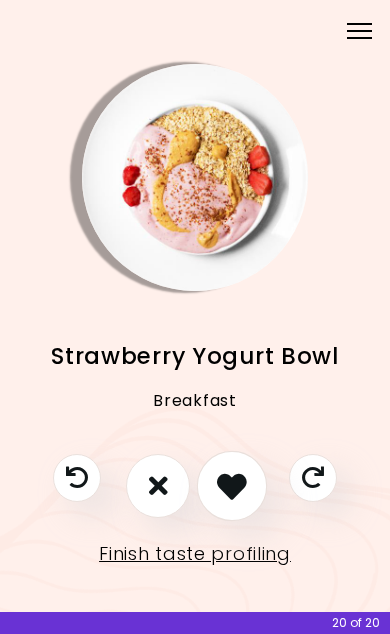 click at bounding box center (232, 486) 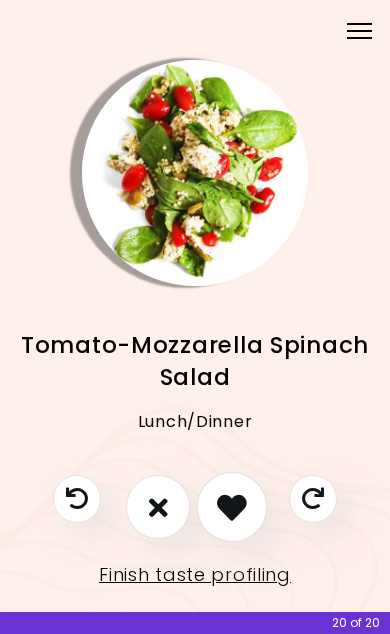 click at bounding box center [232, 507] 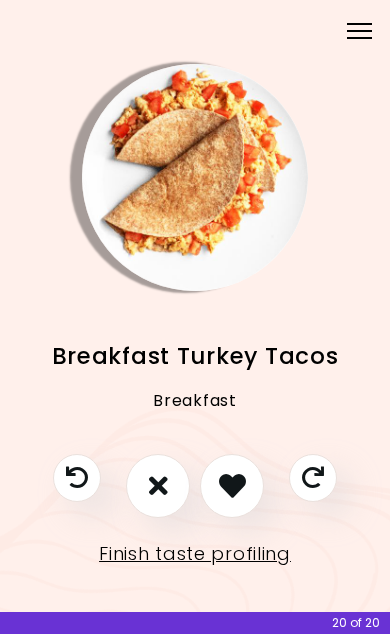click at bounding box center (158, 486) 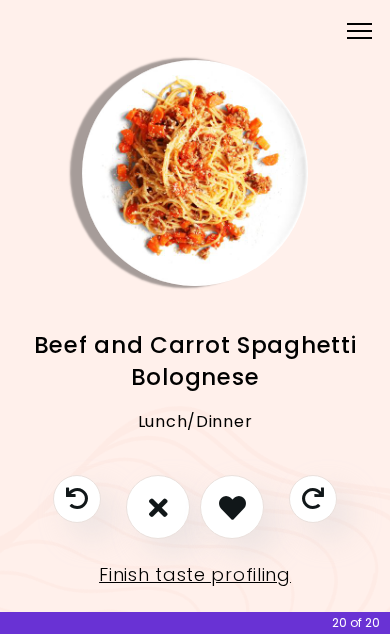 click at bounding box center (232, 507) 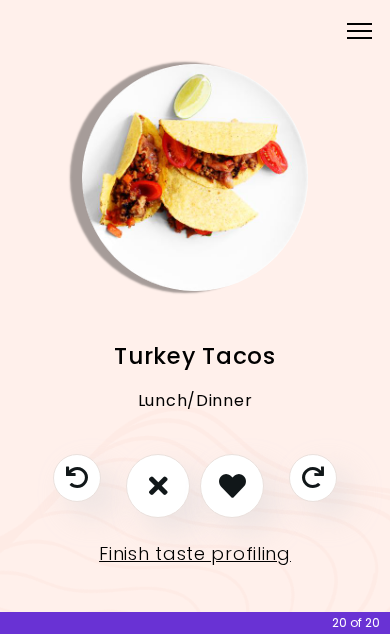 click at bounding box center [232, 485] 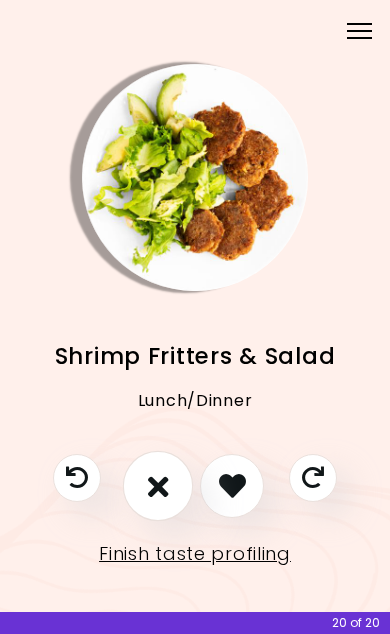 click at bounding box center (158, 486) 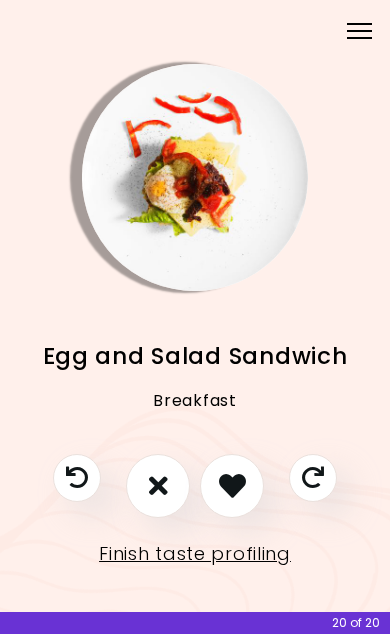 click at bounding box center [232, 485] 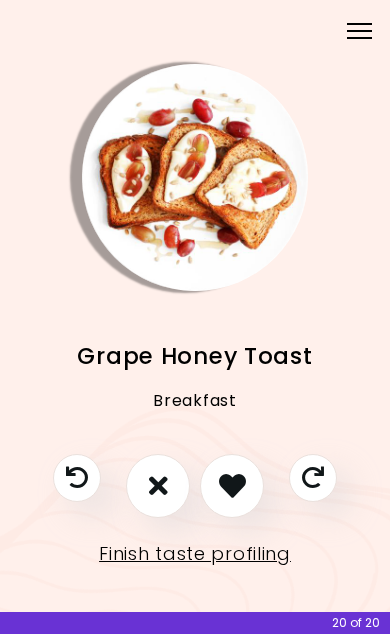 click at bounding box center (232, 485) 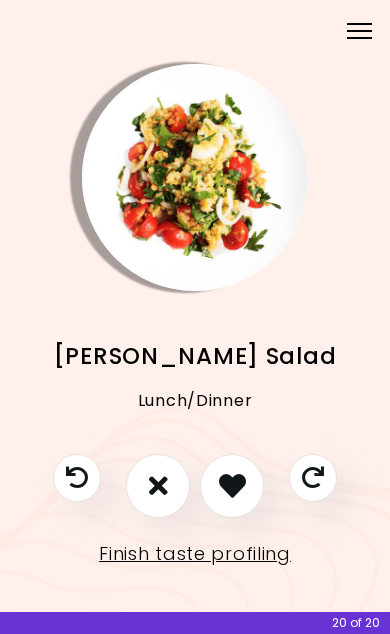 click at bounding box center (232, 485) 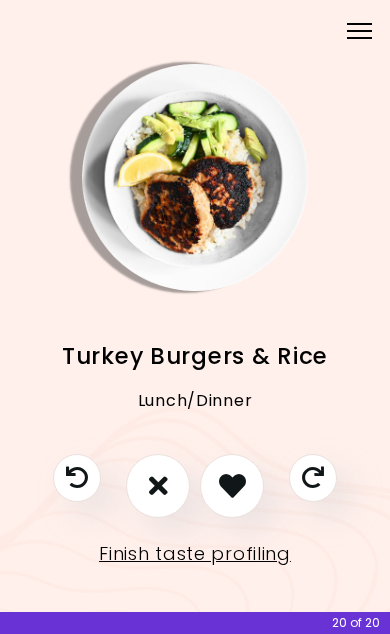 click at bounding box center (232, 485) 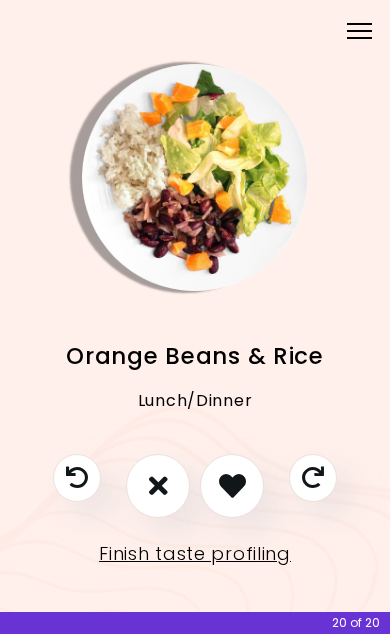 click at bounding box center [232, 485] 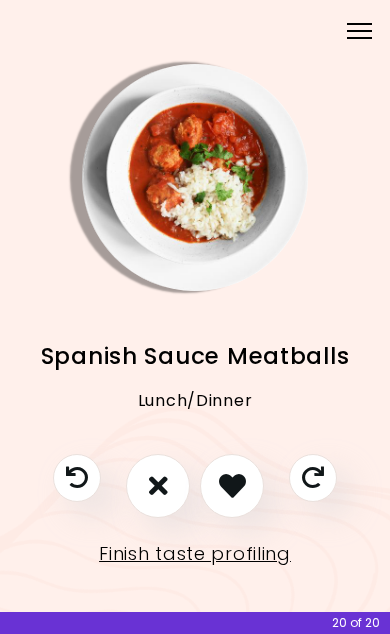 click at bounding box center [158, 485] 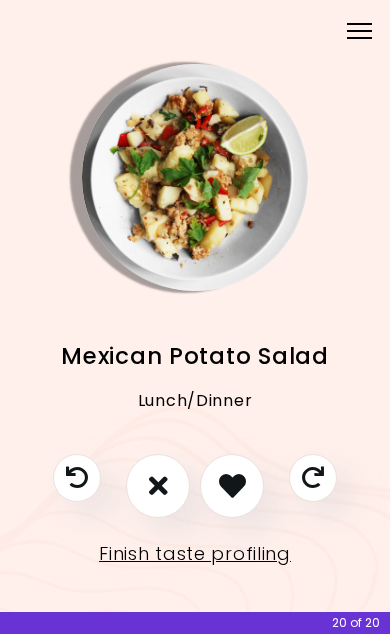 click at bounding box center [232, 485] 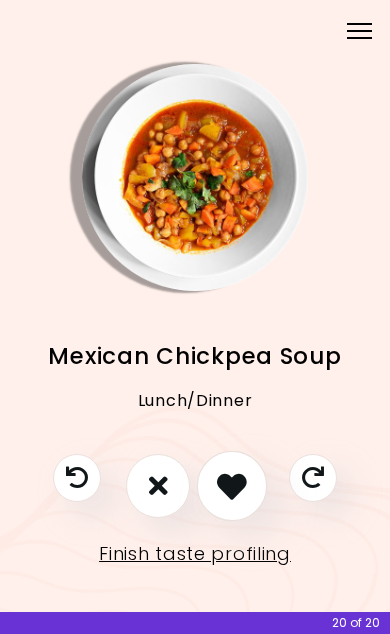 click at bounding box center [232, 486] 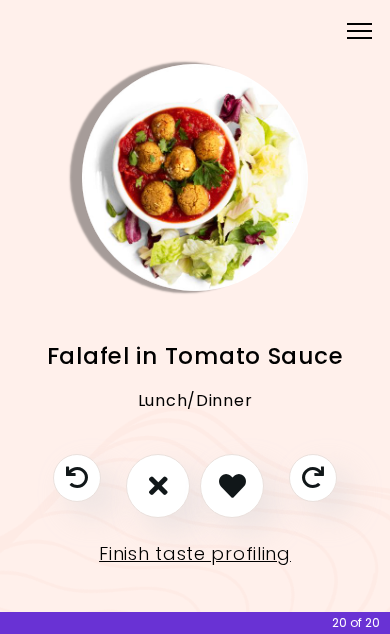 click at bounding box center [158, 485] 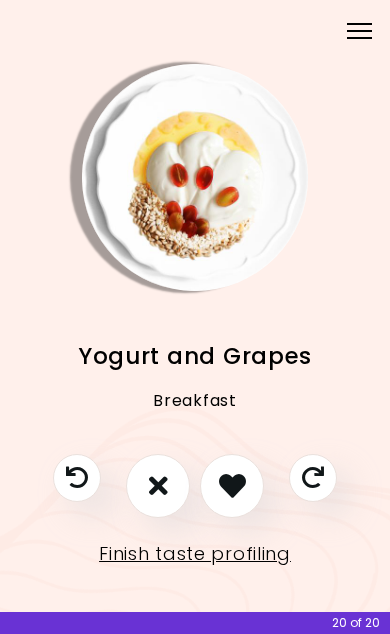 click at bounding box center (232, 485) 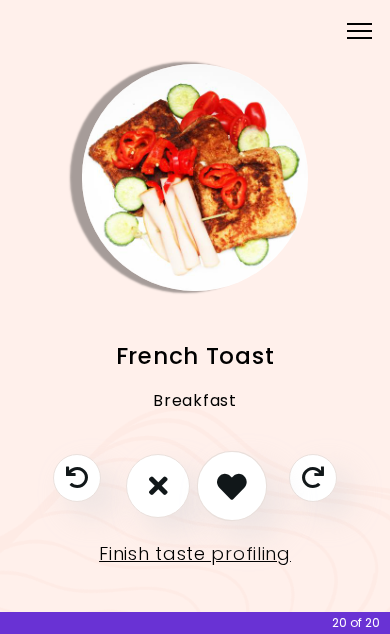 click at bounding box center (232, 486) 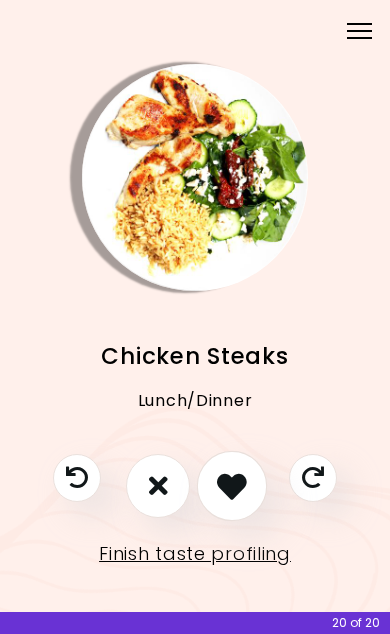 click at bounding box center (232, 486) 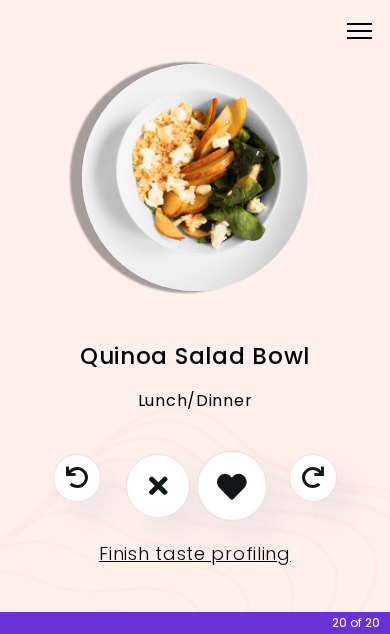 click at bounding box center (232, 486) 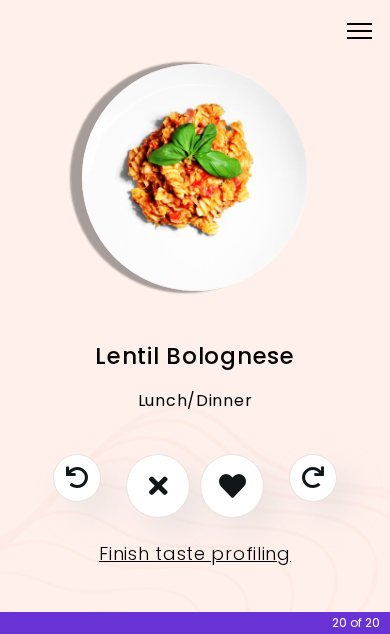 click at bounding box center (232, 485) 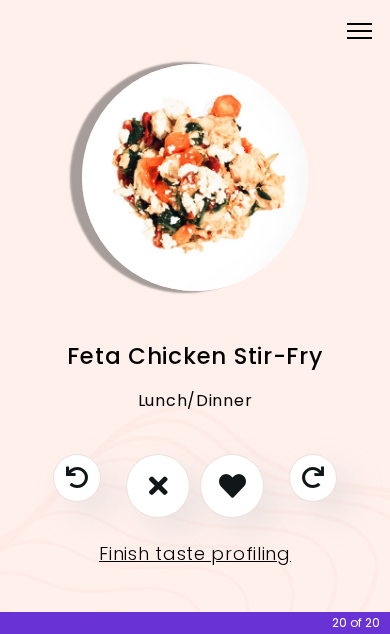 click at bounding box center [232, 485] 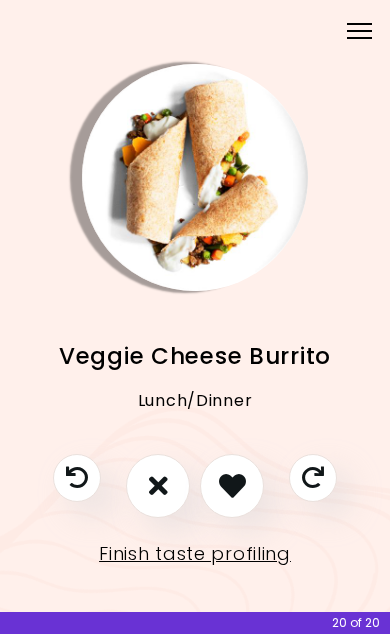 click at bounding box center (232, 485) 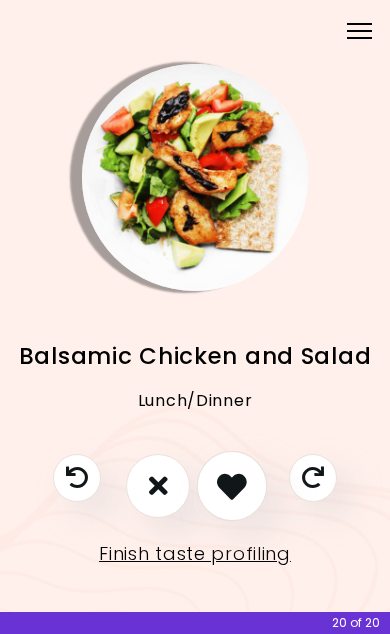 click at bounding box center (232, 486) 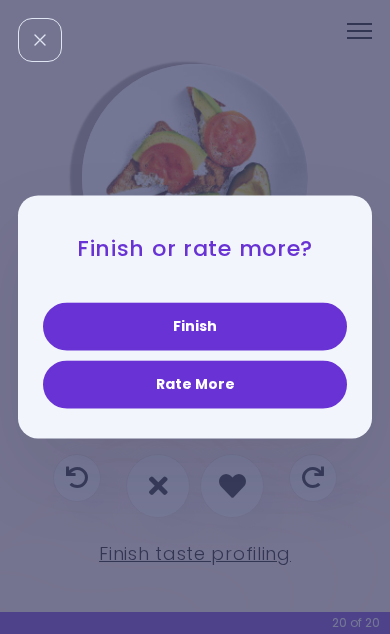 click on "Finish" at bounding box center (195, 327) 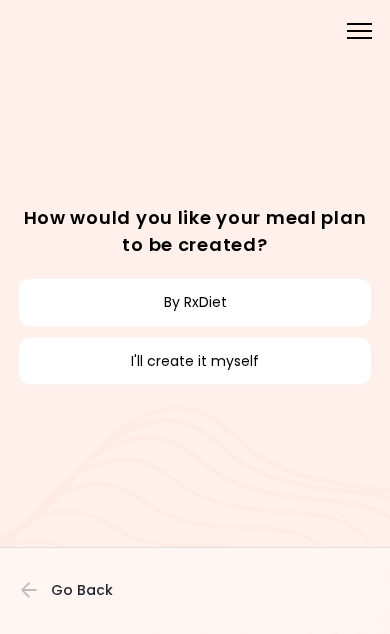 click on "I'll create it myself" at bounding box center [195, 361] 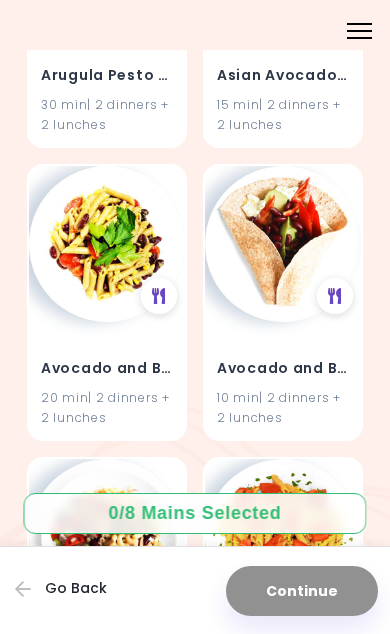 scroll, scrollTop: 1570, scrollLeft: 0, axis: vertical 